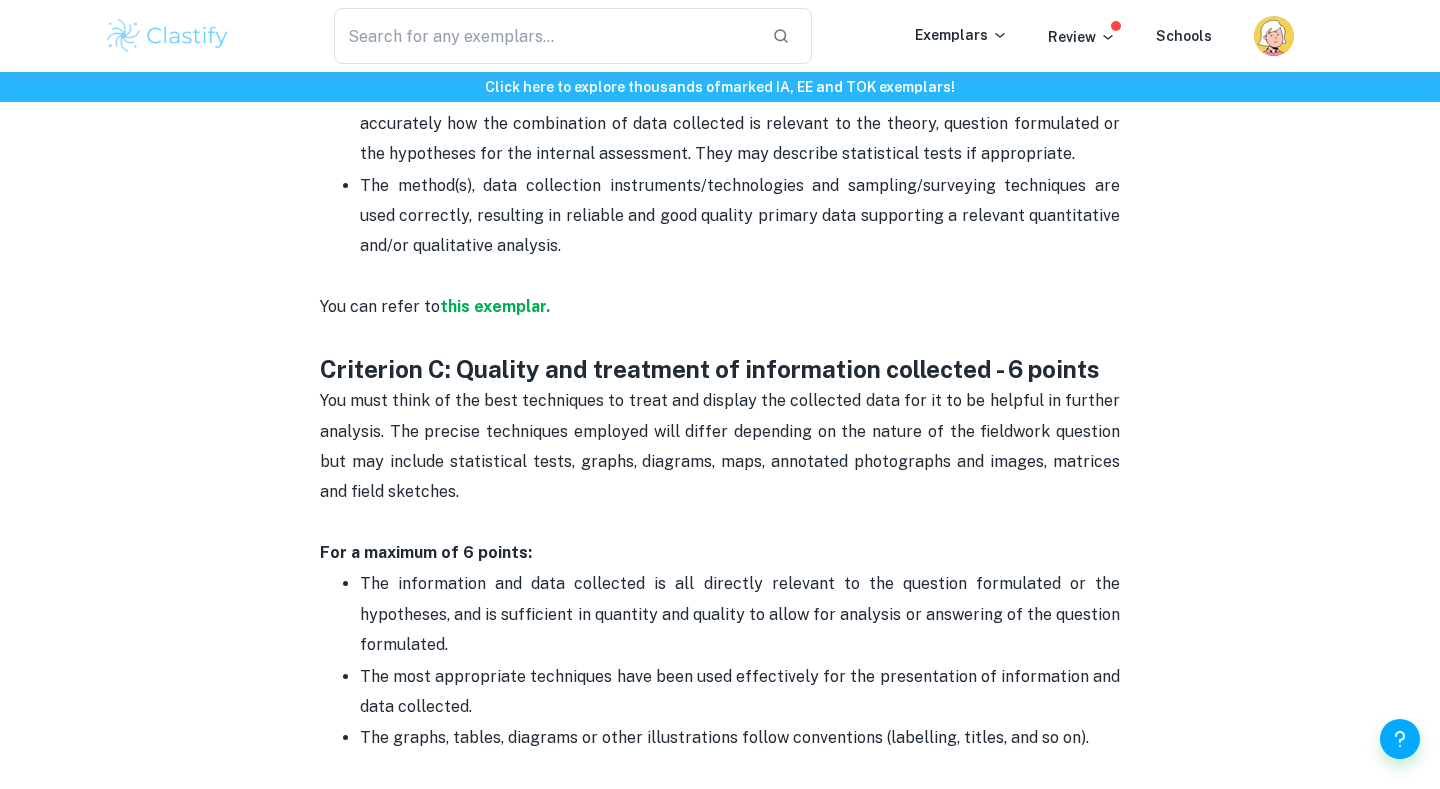 scroll, scrollTop: 1830, scrollLeft: 0, axis: vertical 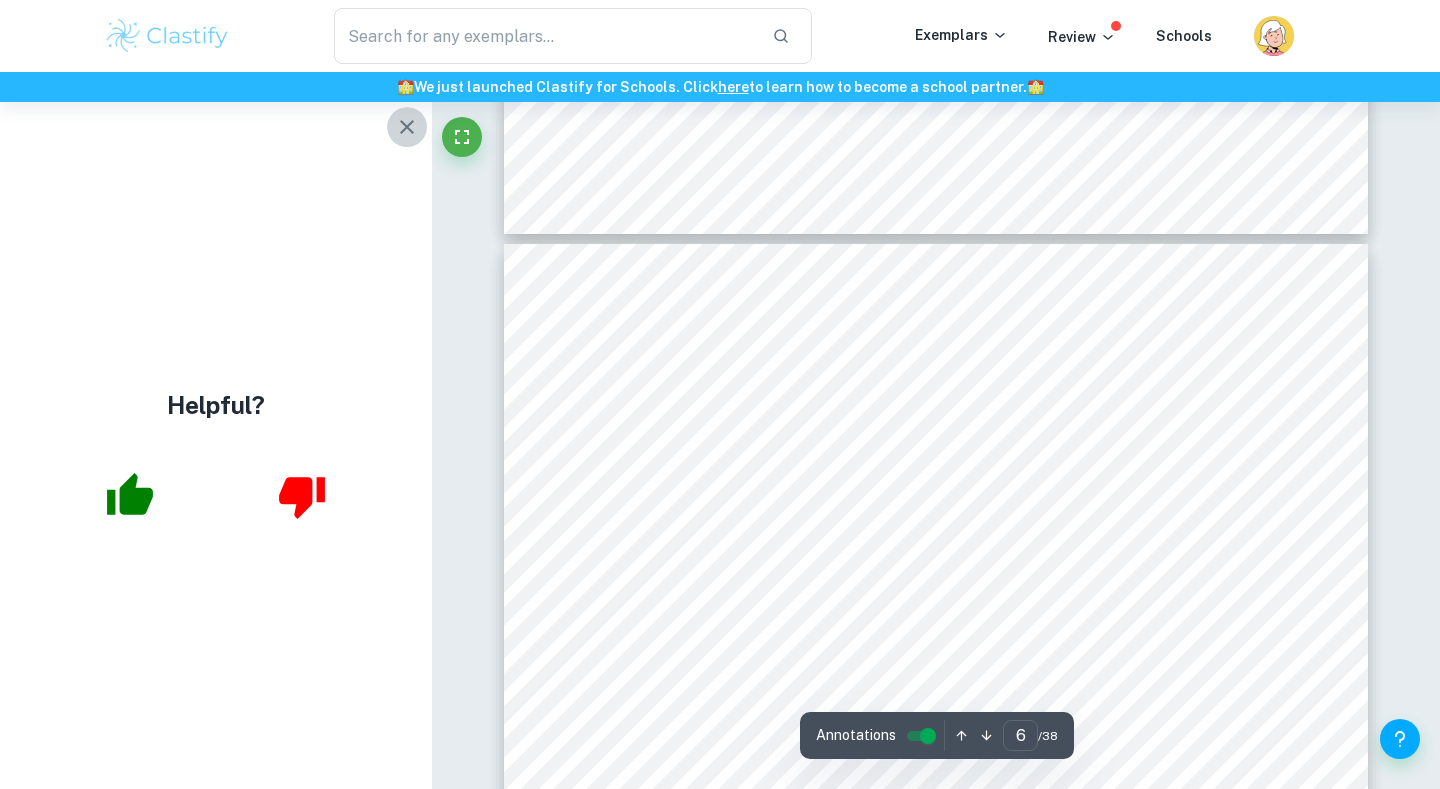 click 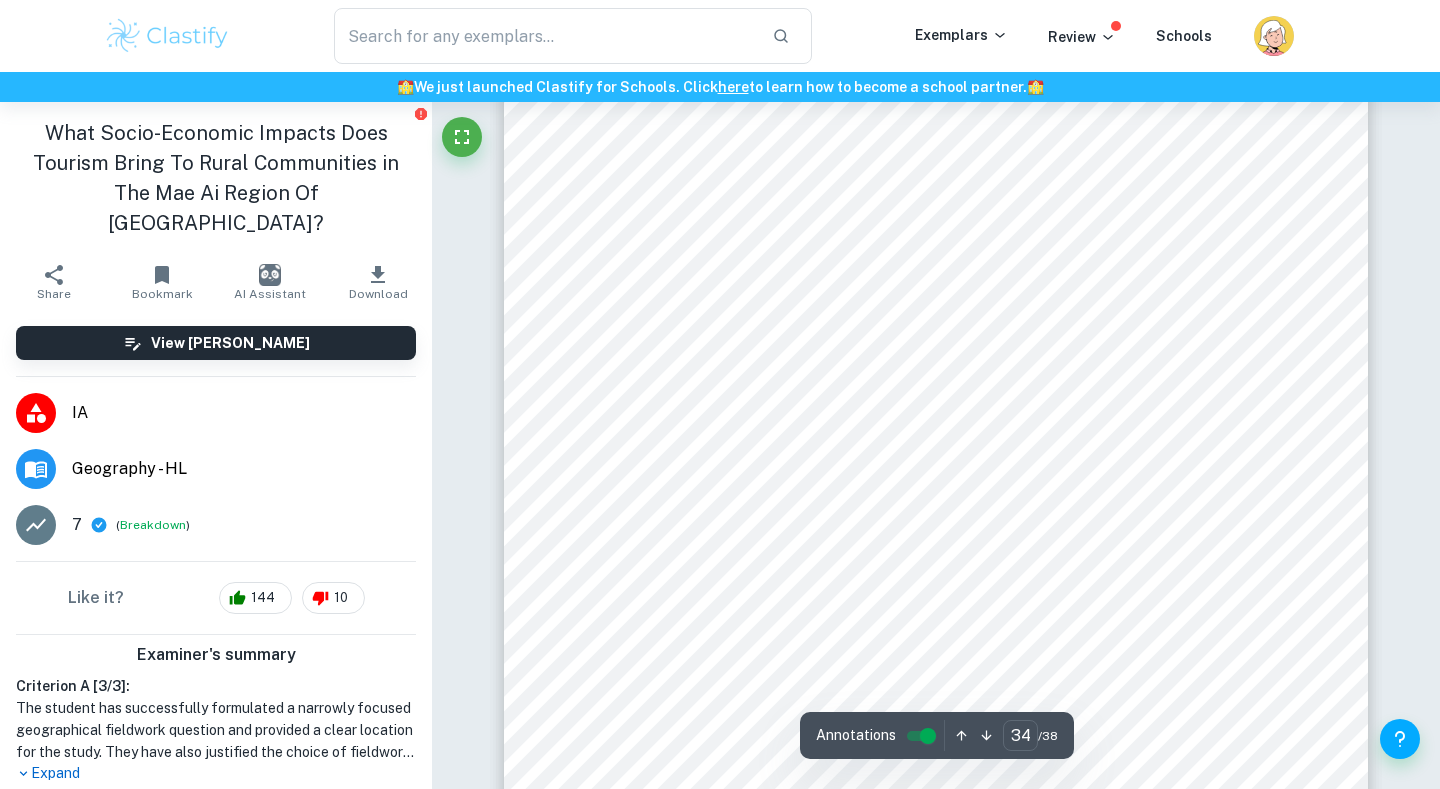 scroll, scrollTop: 41196, scrollLeft: 0, axis: vertical 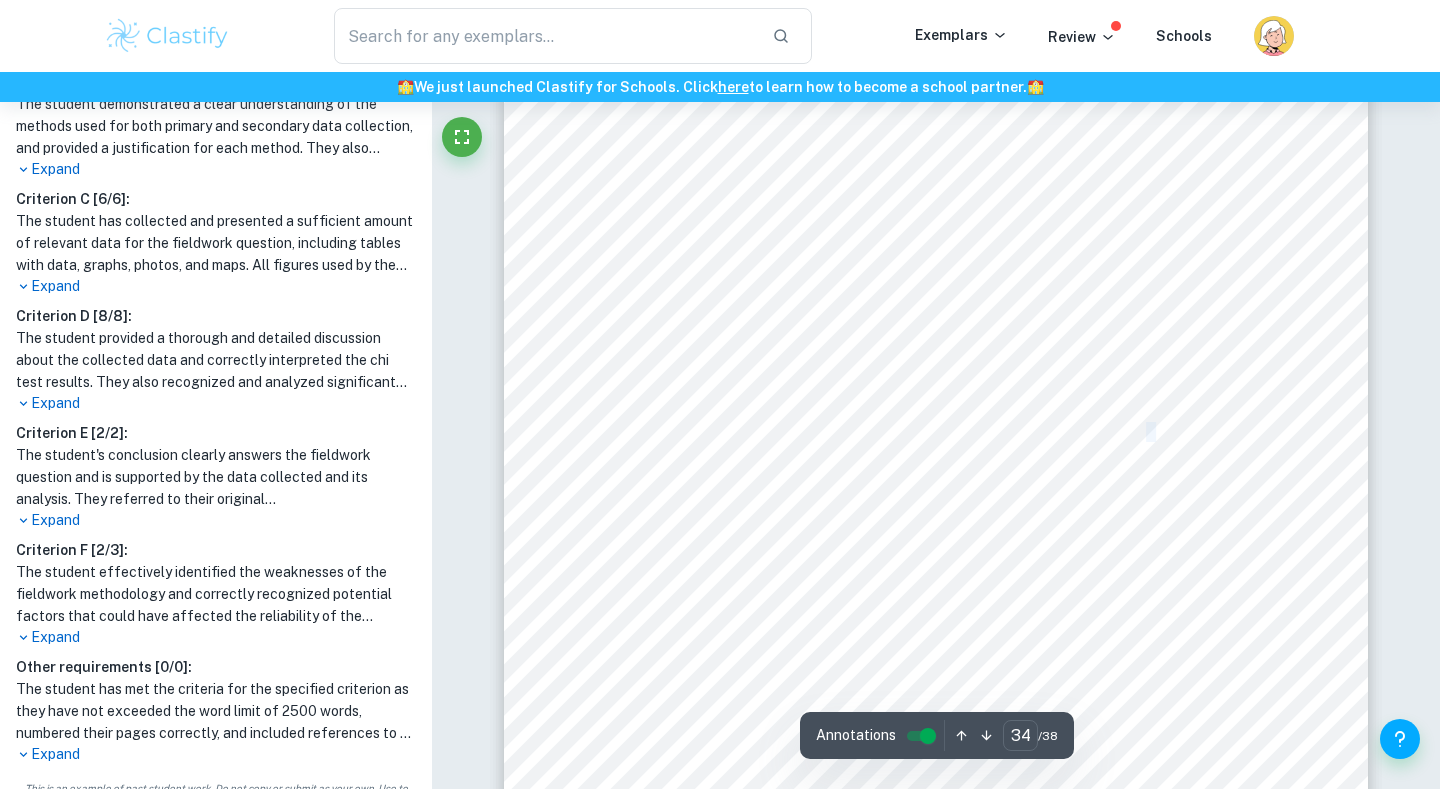 drag, startPoint x: 1145, startPoint y: 426, endPoint x: 735, endPoint y: 234, distance: 452.7295 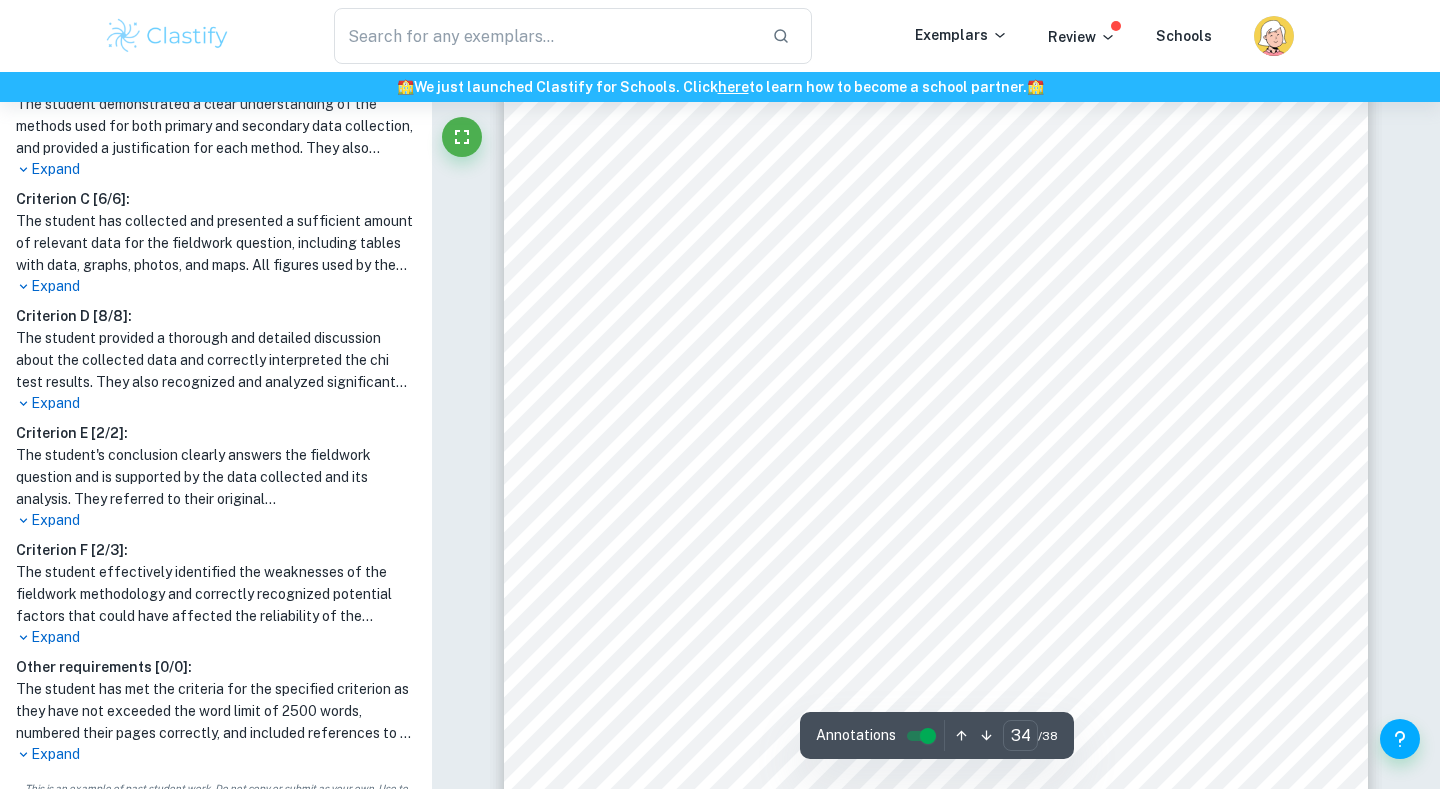click on "Expand" at bounding box center [216, 520] 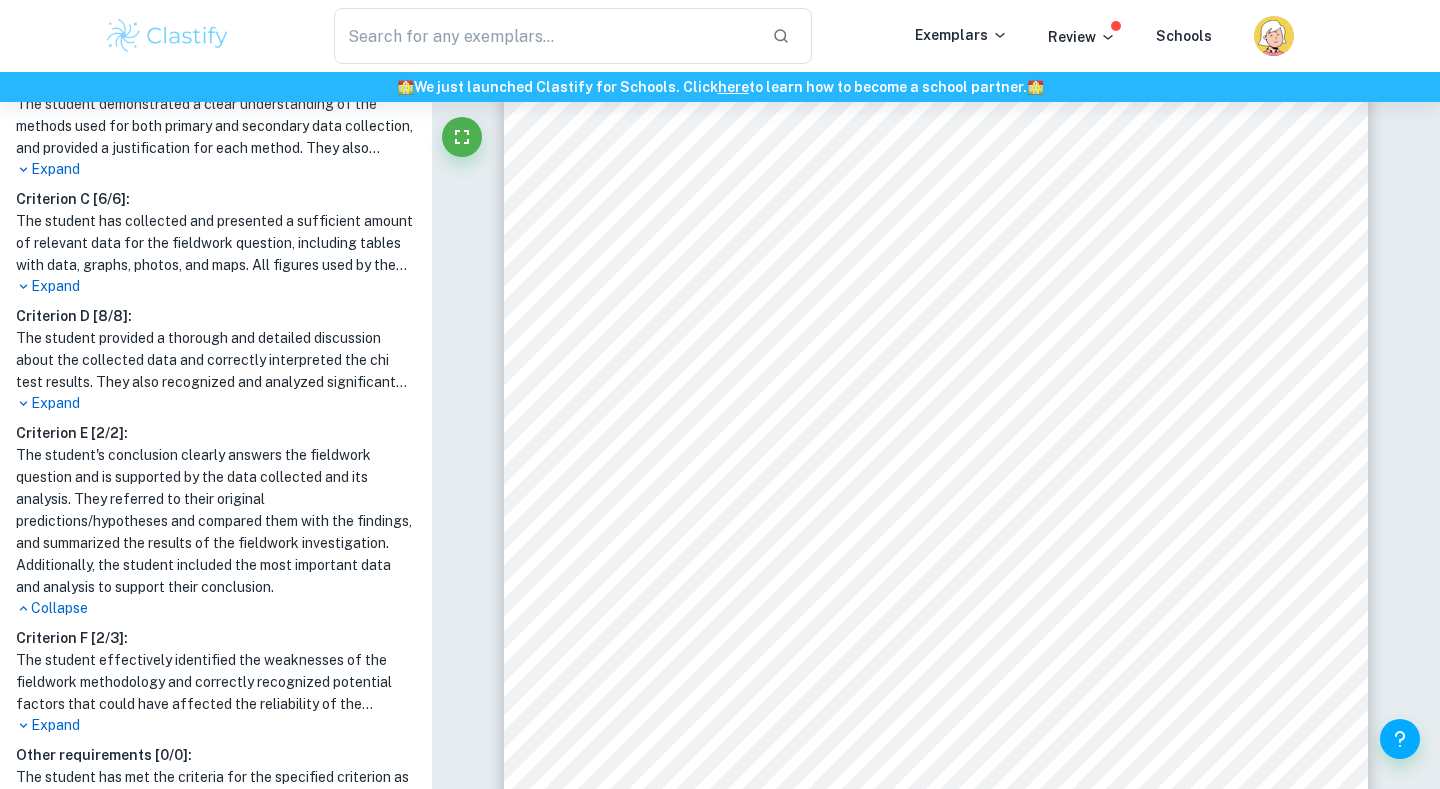 scroll, scrollTop: 699, scrollLeft: 0, axis: vertical 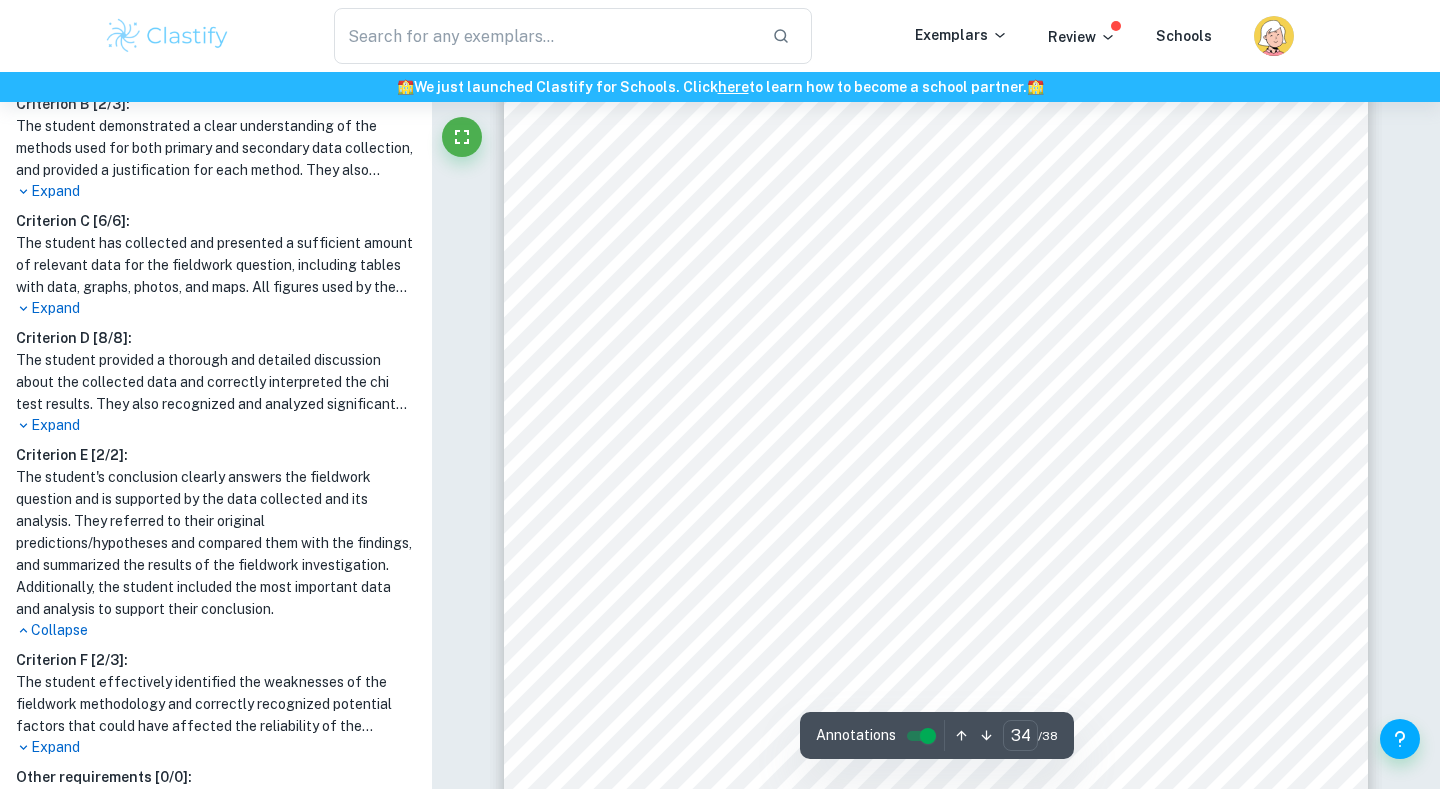 click on "33 Conclusion In conclusion, the hypothesis   “ Tourism has a positive socio-economic impact on Mae Ai ”   is mostly true. The answer to what socio-economic impacts does tourism bring to rural communities in the Mae Ai region of Thailand it would be increased prosperity, quality of life, living standards but these positive impacts is countered by high inflation rates. Unfortunately, several social issues such as potential crime from tourism may have arisen, yet insufficient data was collected to address the relevance of this result. The results support the Multiplier- effect and Butler’s model which implies that tourism stimulates development, but also causes inflation and potentially congestion (reference figures 15, 15a, Tables 12 &13). The main reason for the conclusion is that the perceptual carrying capacity has not yet been reached and the socio-economic impacts are mostly positive. ALL RIGHTS BELONG TO OWNER TAKEN FROM WWW.INTERNALASSESSMENTS.WORDPRESS.COM" at bounding box center (936, 598) 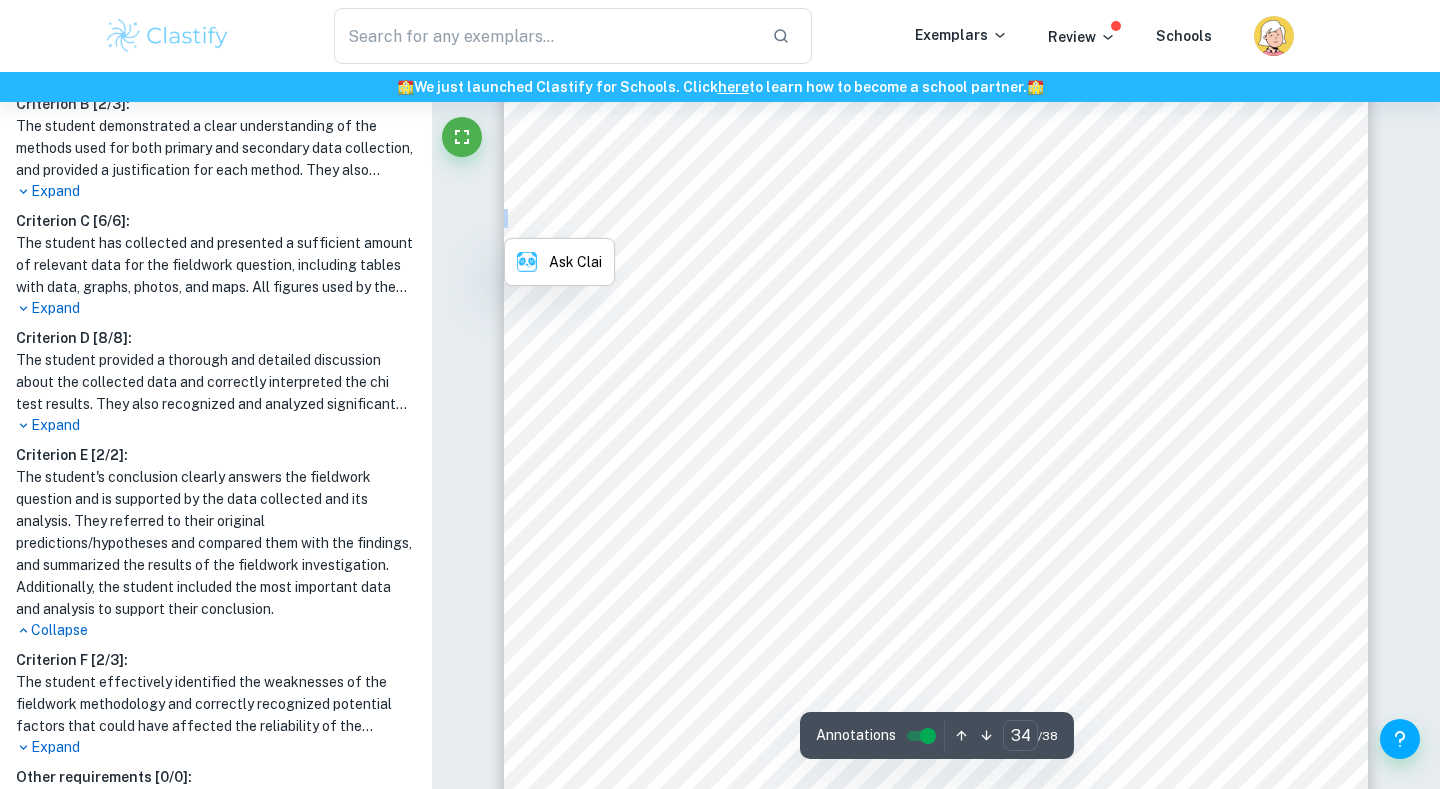 click on "33 Conclusion In conclusion, the hypothesis   “ Tourism has a positive socio-economic impact on Mae Ai ”   is mostly true. The answer to what socio-economic impacts does tourism bring to rural communities in the Mae Ai region of Thailand it would be increased prosperity, quality of life, living standards but these positive impacts is countered by high inflation rates. Unfortunately, several social issues such as potential crime from tourism may have arisen, yet insufficient data was collected to address the relevance of this result. The results support the Multiplier- effect and Butler’s model which implies that tourism stimulates development, but also causes inflation and potentially congestion (reference figures 15, 15a, Tables 12 &13). The main reason for the conclusion is that the perceptual carrying capacity has not yet been reached and the socio-economic impacts are mostly positive. ALL RIGHTS BELONG TO OWNER TAKEN FROM WWW.INTERNALASSESSMENTS.WORDPRESS.COM" at bounding box center (936, 598) 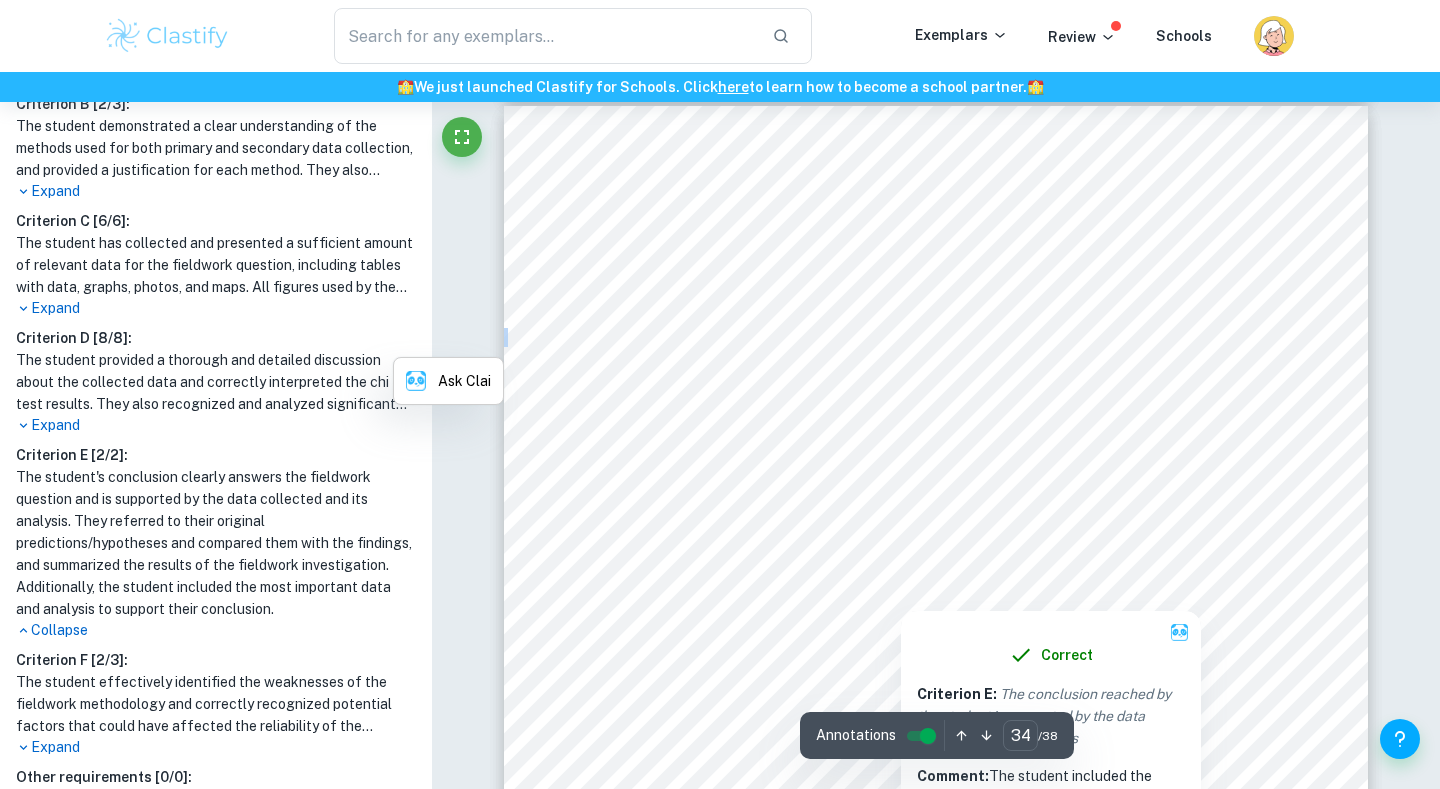 scroll, scrollTop: 40773, scrollLeft: 0, axis: vertical 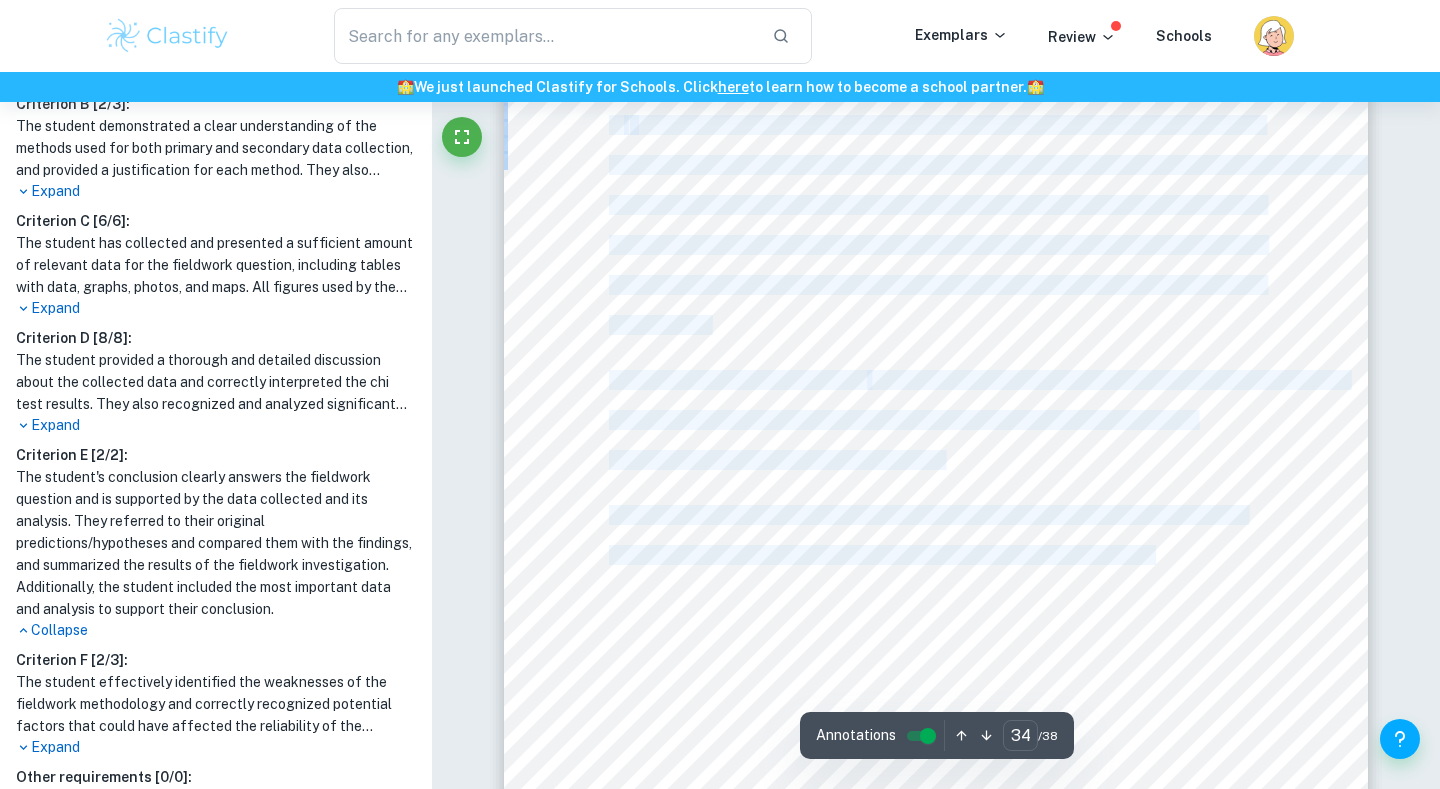 drag, startPoint x: 611, startPoint y: 266, endPoint x: 1167, endPoint y: 649, distance: 675.14813 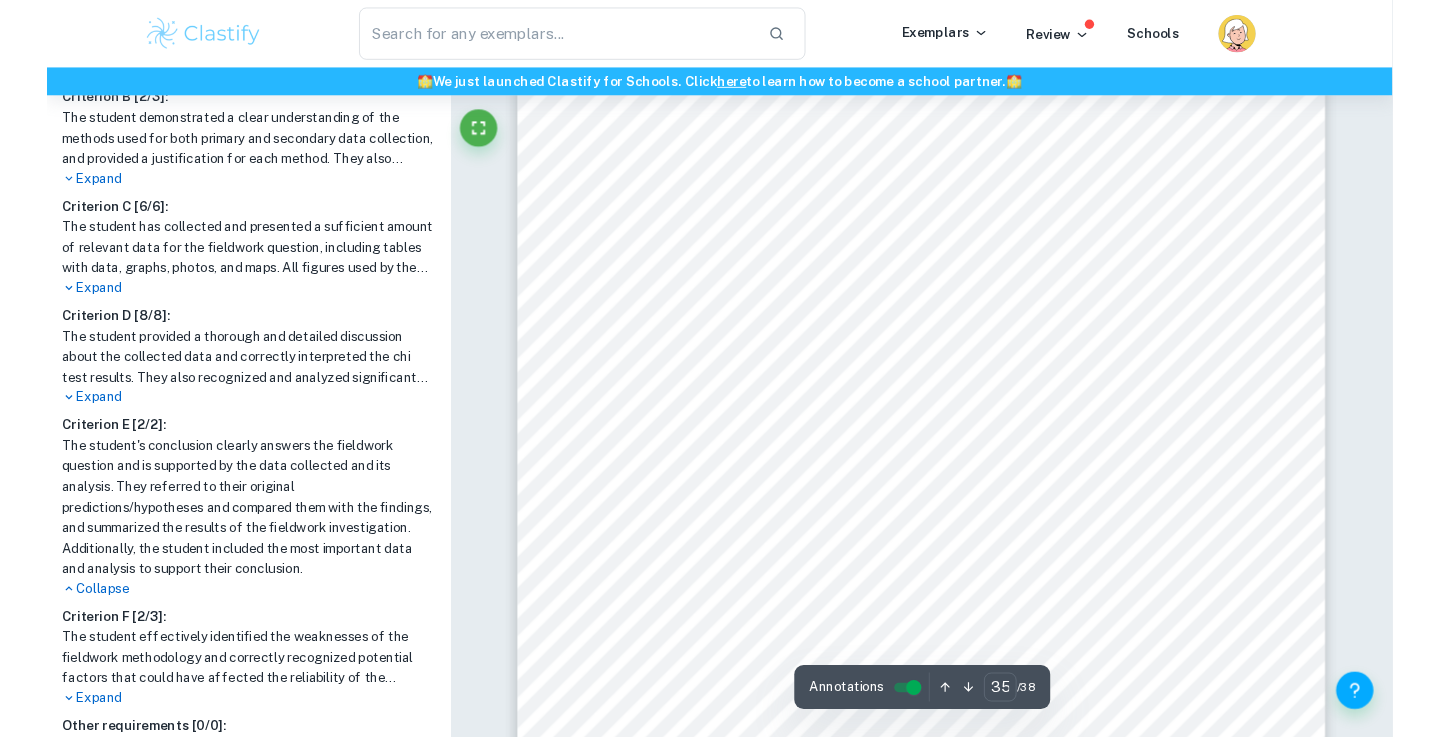 scroll, scrollTop: 42240, scrollLeft: 0, axis: vertical 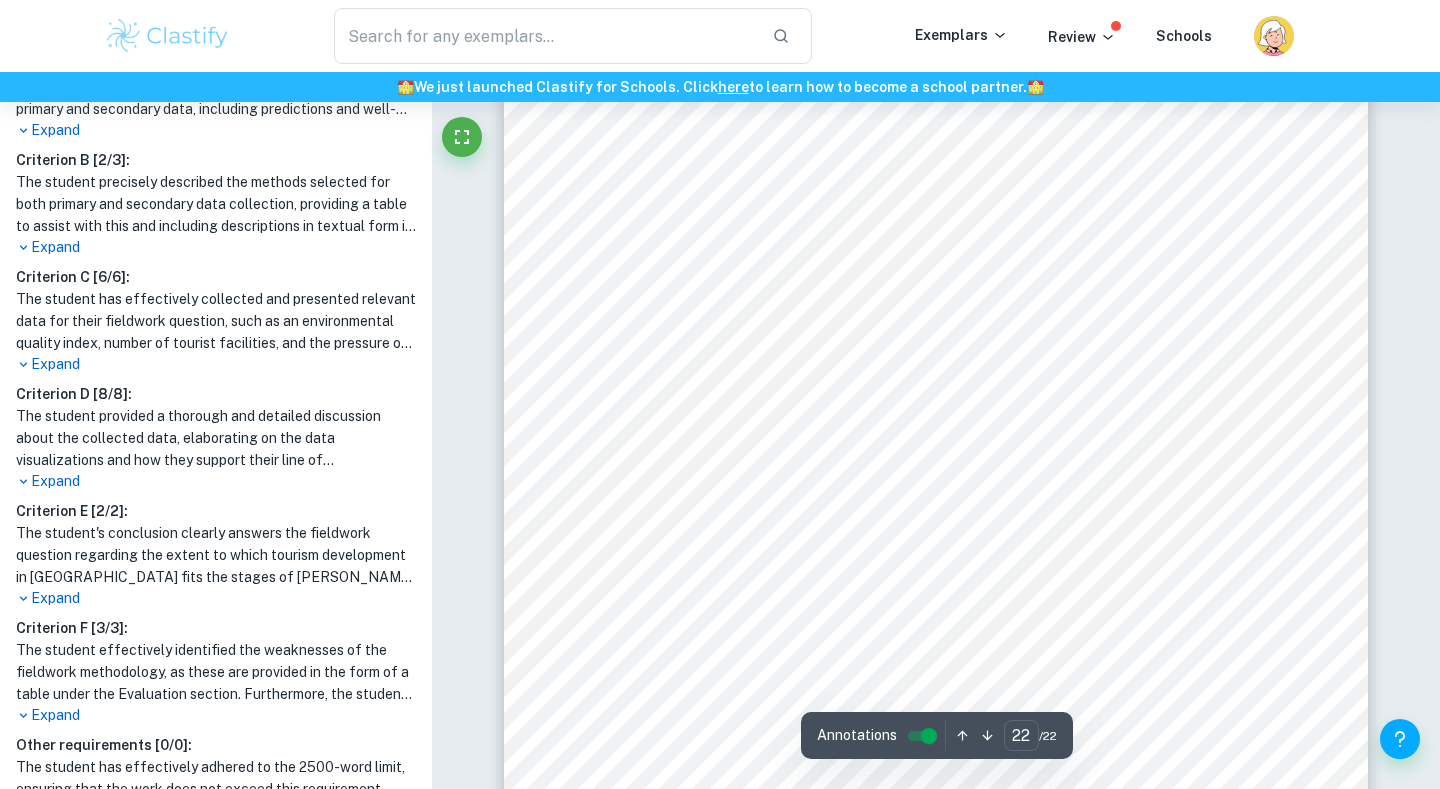 click on "22 <Vung Tau.=   Encyclopædia Britannica , Encyclopædia Britannica, Inc., [DATE], [URL][DOMAIN_NAME]. Appendices Appendix A  2  = |   ý 2þ ÿý   | ý   =   ýÿÿ ý. . ý ÿ þ   =   ýÿÿ ÿþÿ  ý ÿÿÿÿÿ ýÿÿÿ (ÿý)   =   Ã ÿ ý   =   16+11+8+... +28+210+29 30   =   3. 2 þ   =   11+31+44+ ...+48+62+27 30   =   39. 4 ÿý   =   7. 716  2  = |   3.2239.4 7.716   |  2    =   4. 6913 ÿ 2 ÿý   =   0. 00006" at bounding box center (936, 545) 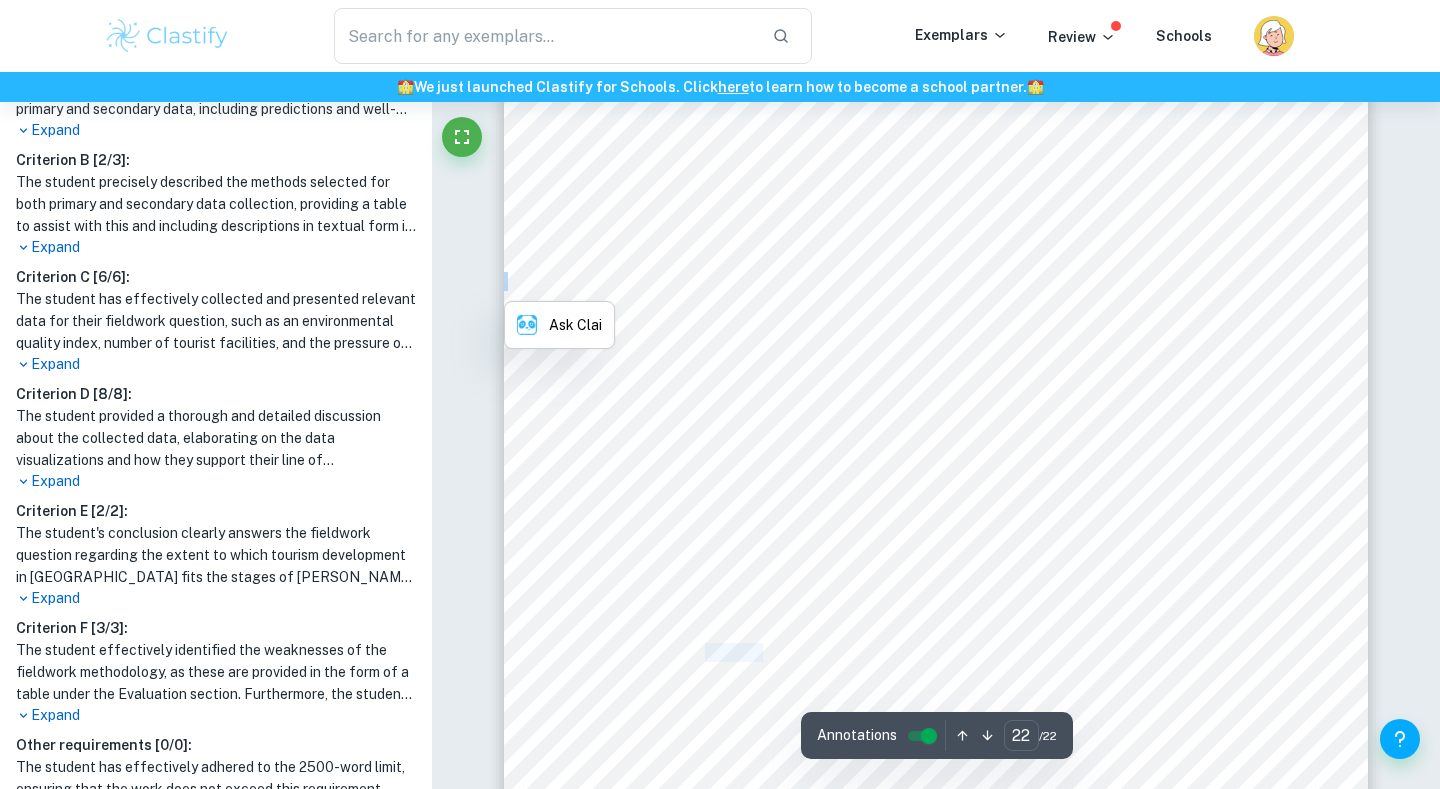 click on "ýÿÿ ý. . ý ÿ" at bounding box center [798, 401] 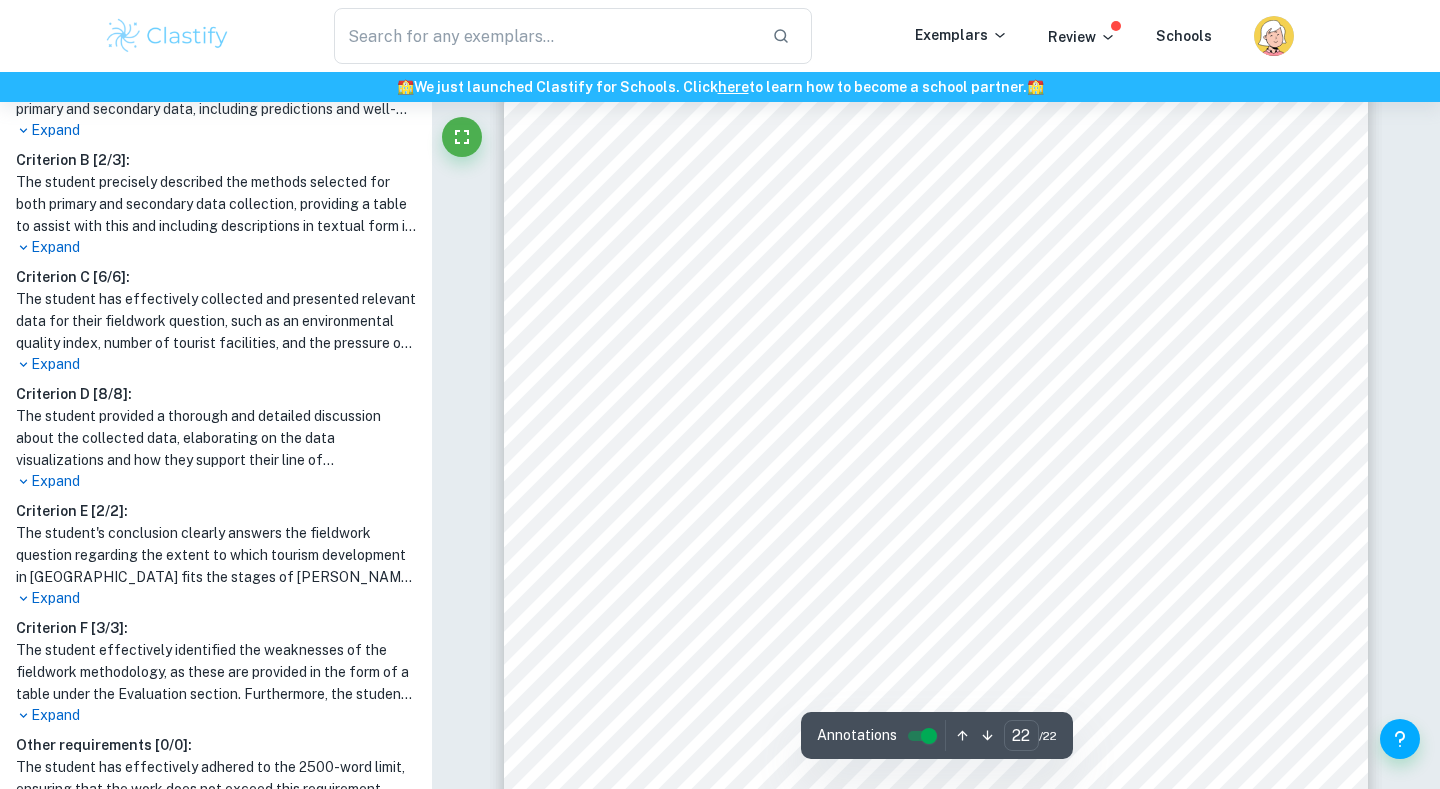 click on "ýÿÿ ý. . ý ÿ" at bounding box center (798, 401) 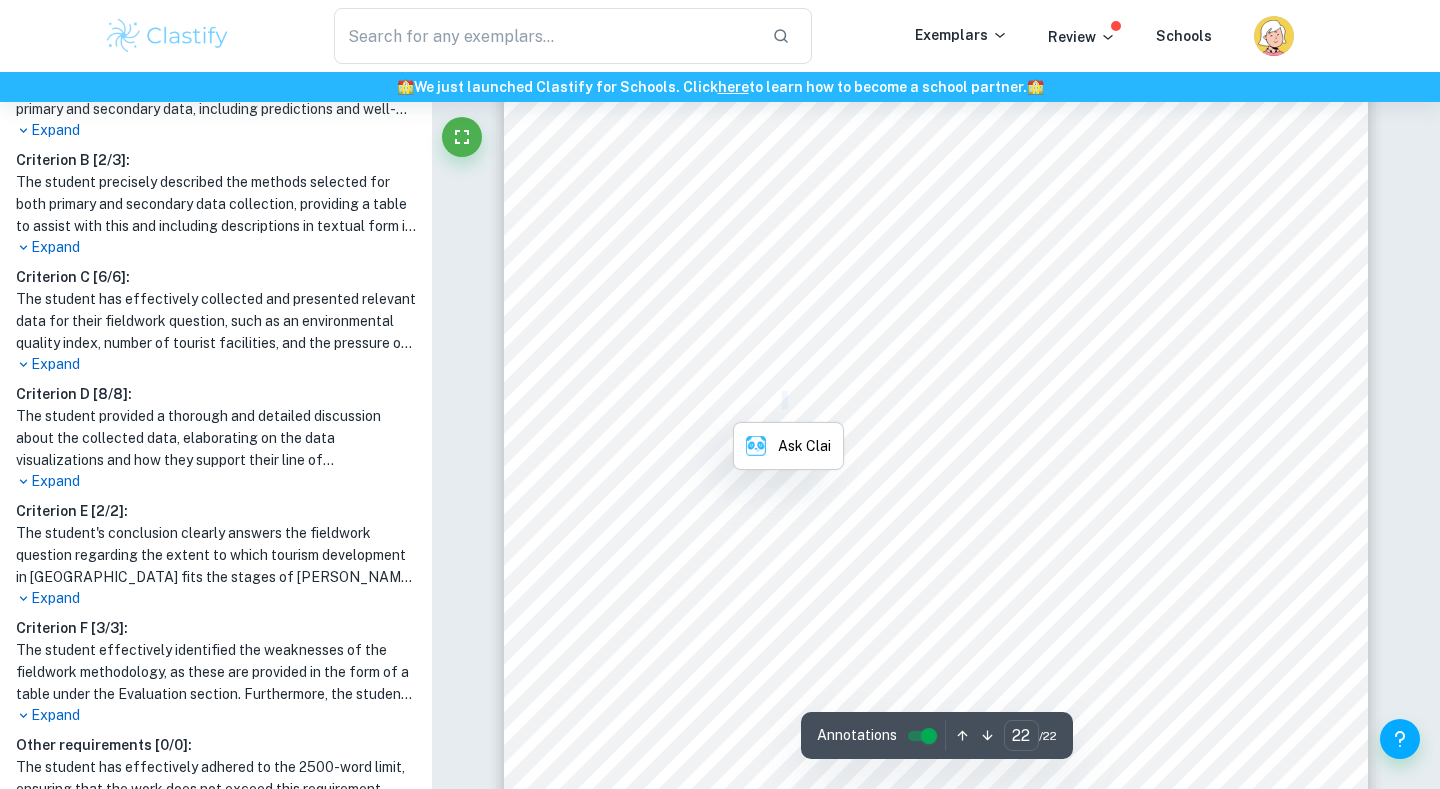 click on "ýÿÿ ý. . ý ÿ" at bounding box center (798, 401) 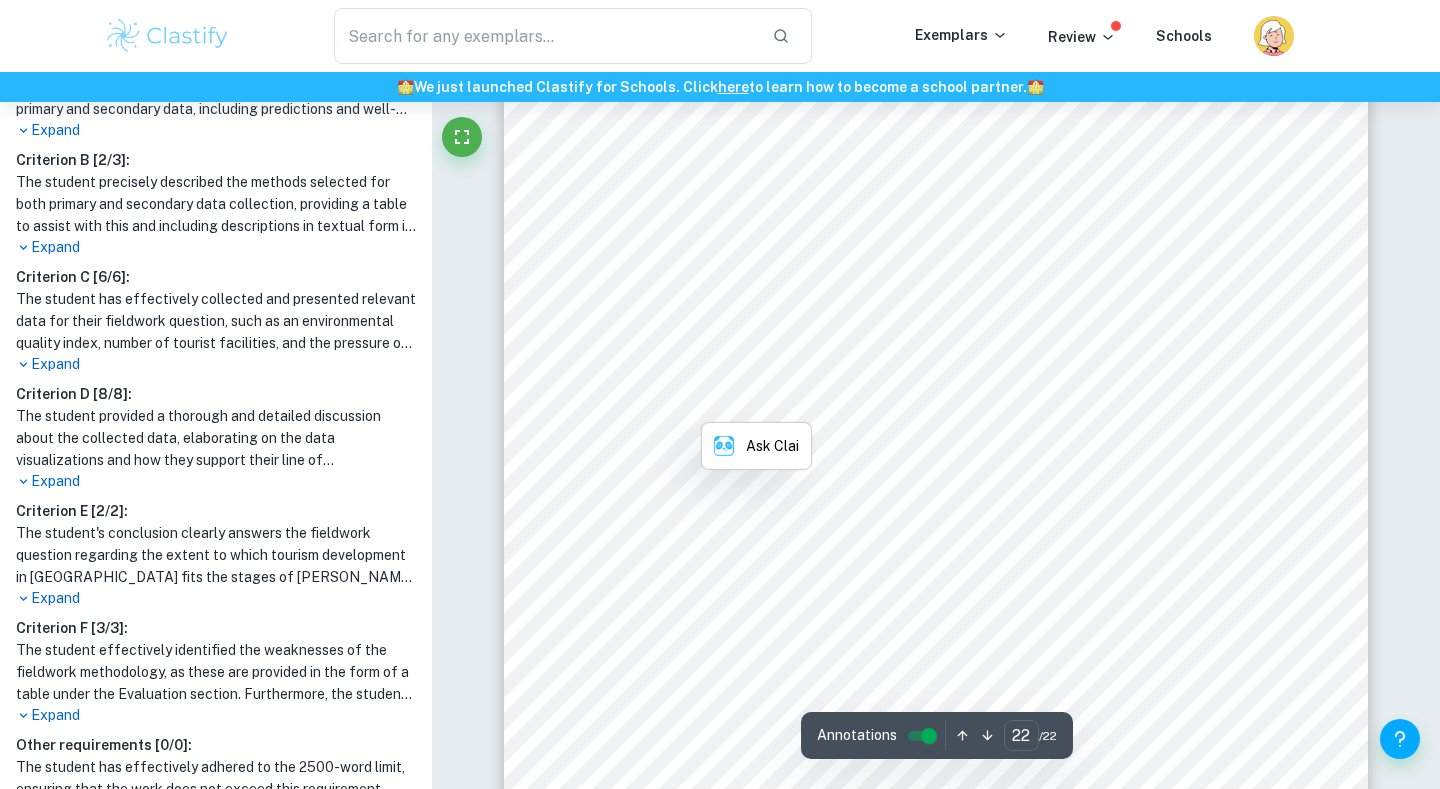 click on "ýÿÿ ý. . ý ÿ" at bounding box center [798, 401] 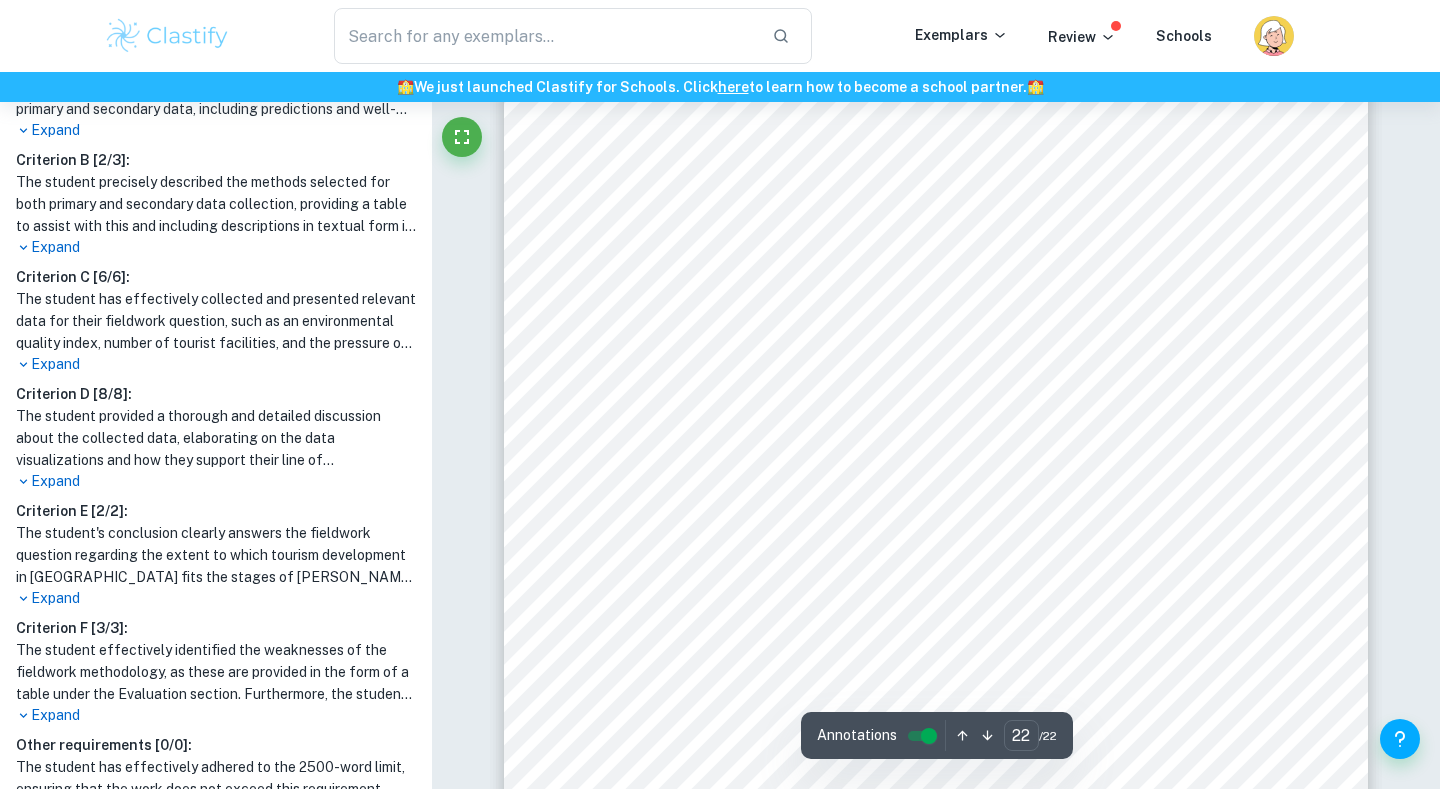click on "ýÿÿ ý. . ý ÿ" at bounding box center [798, 401] 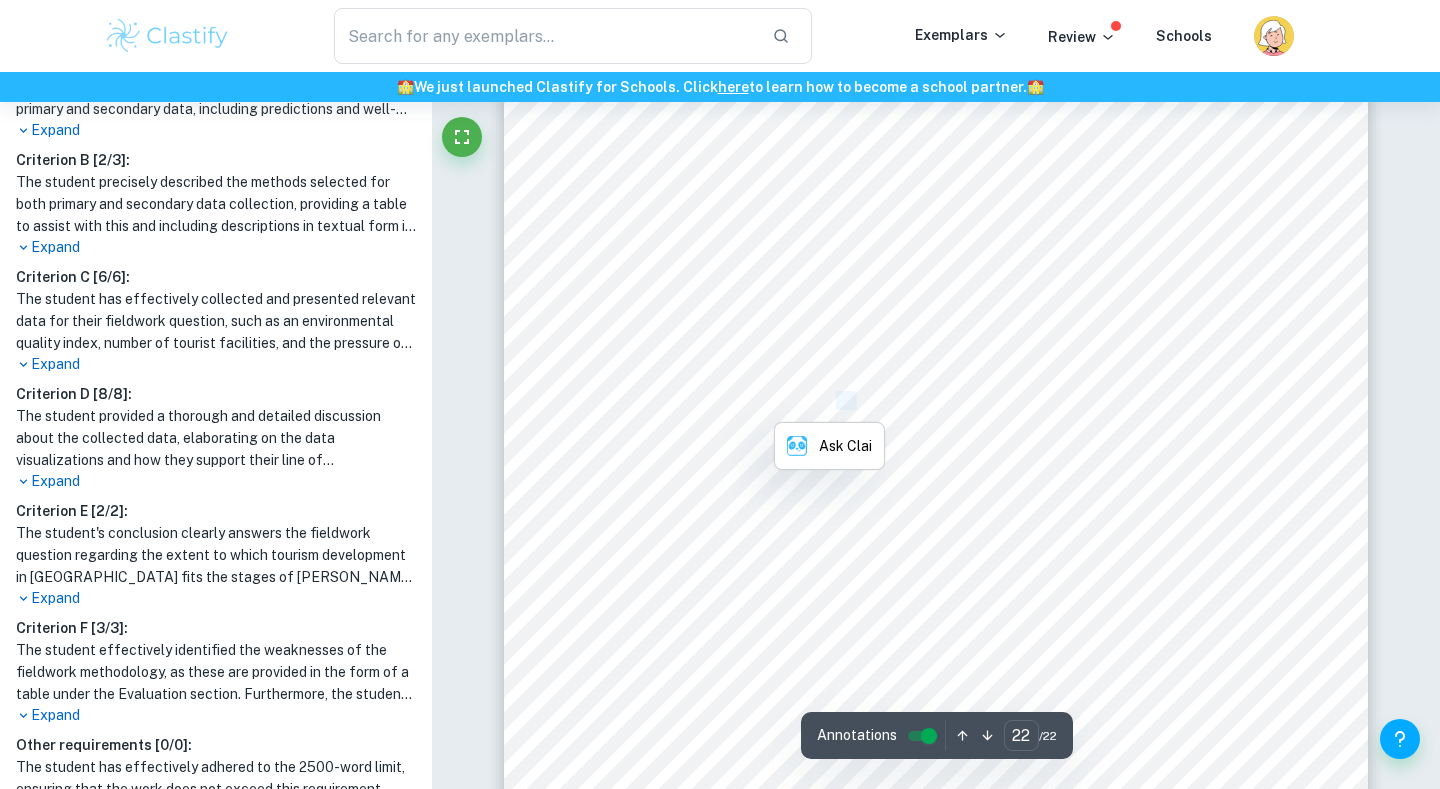 click on "ýÿÿ ý. . ý ÿ" at bounding box center [798, 401] 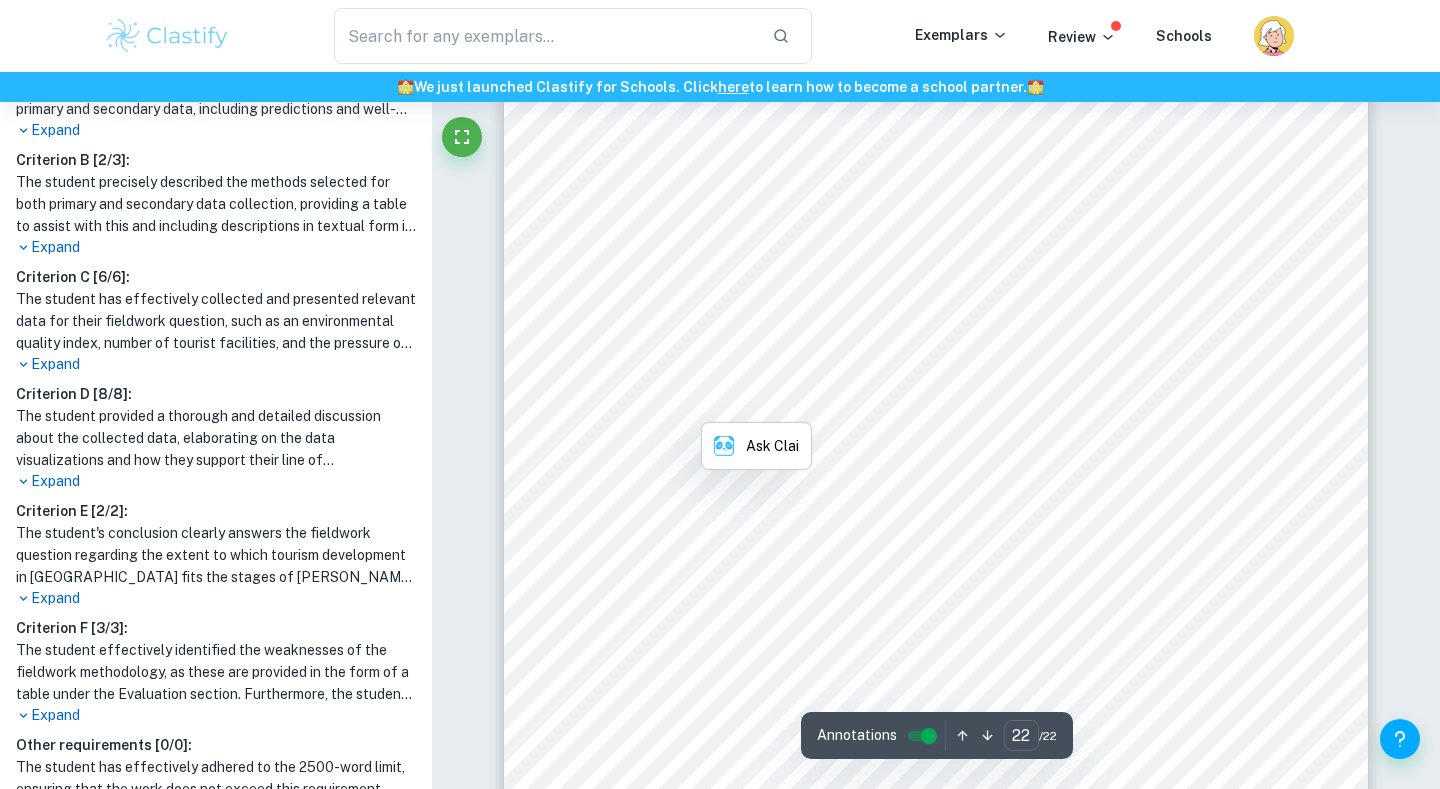 click on "|" at bounding box center (739, 369) 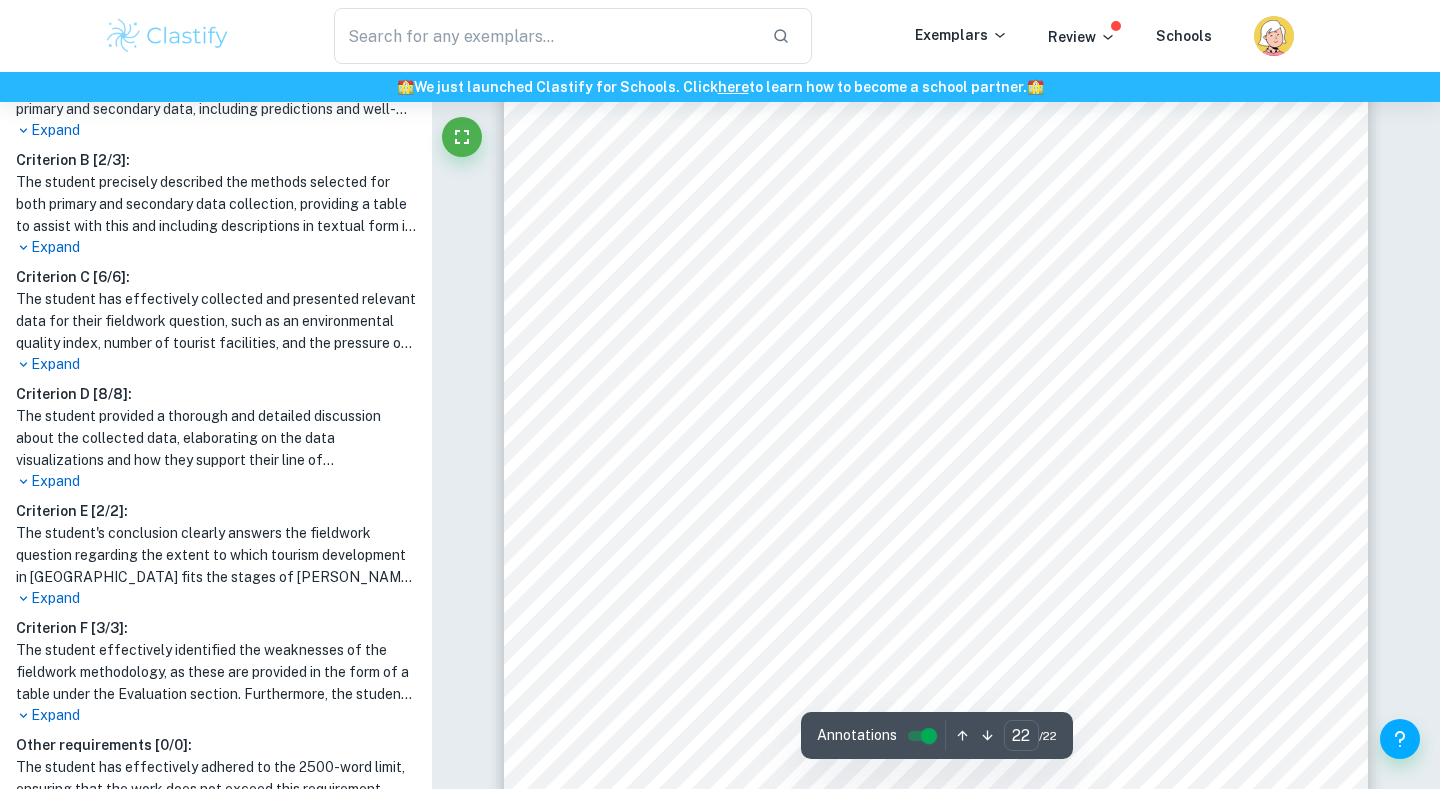 click on "|" at bounding box center [739, 369] 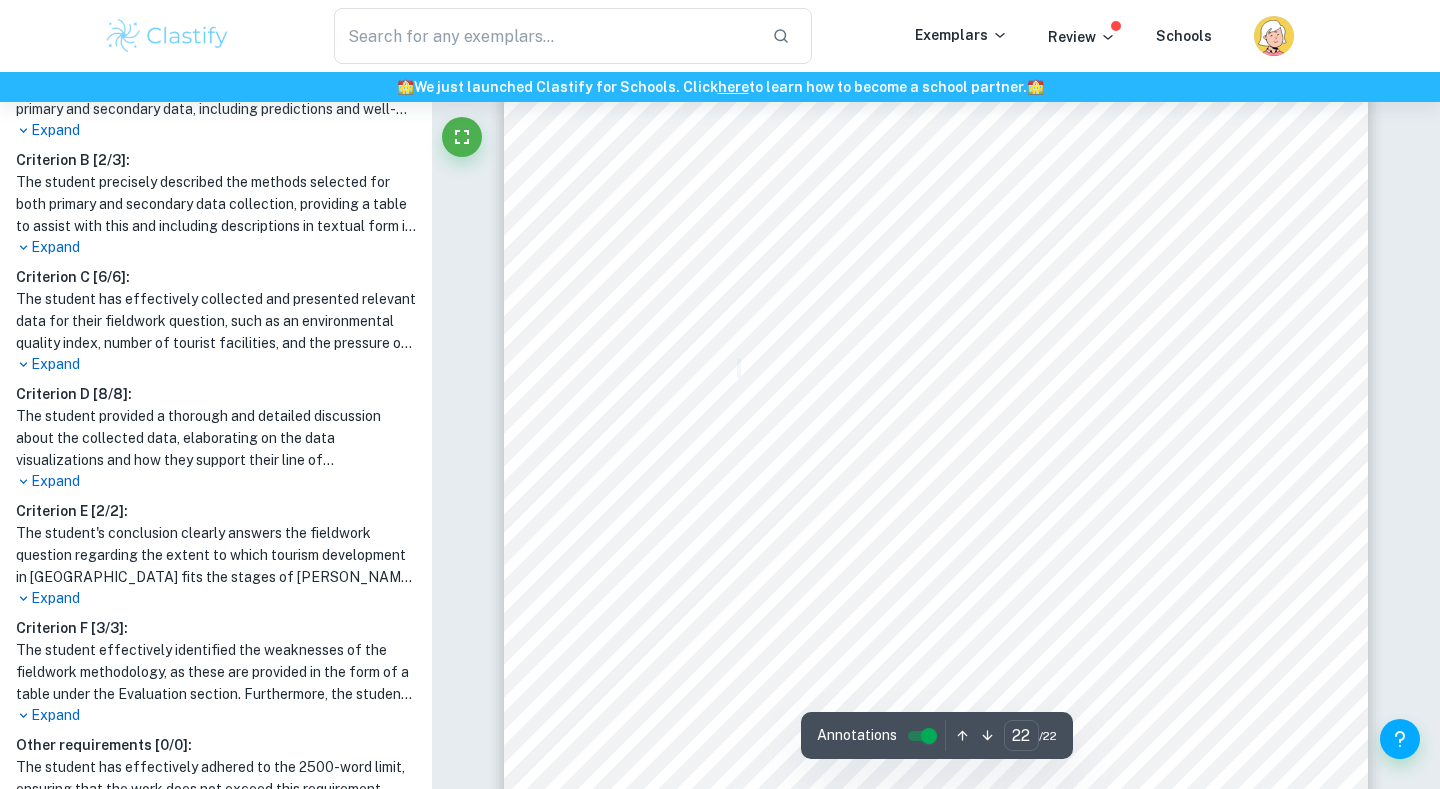 click on "|" at bounding box center (739, 369) 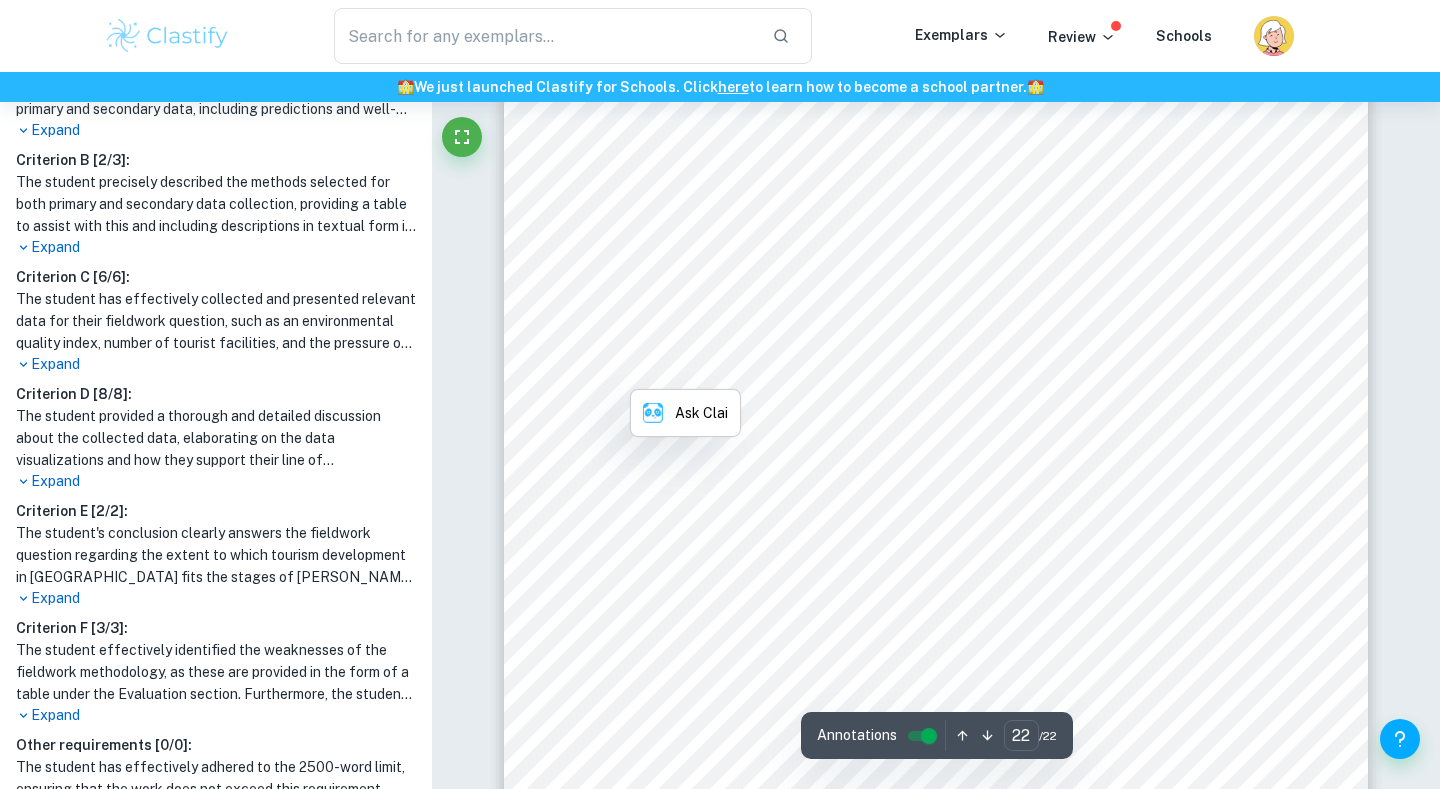 click on "|" at bounding box center (739, 369) 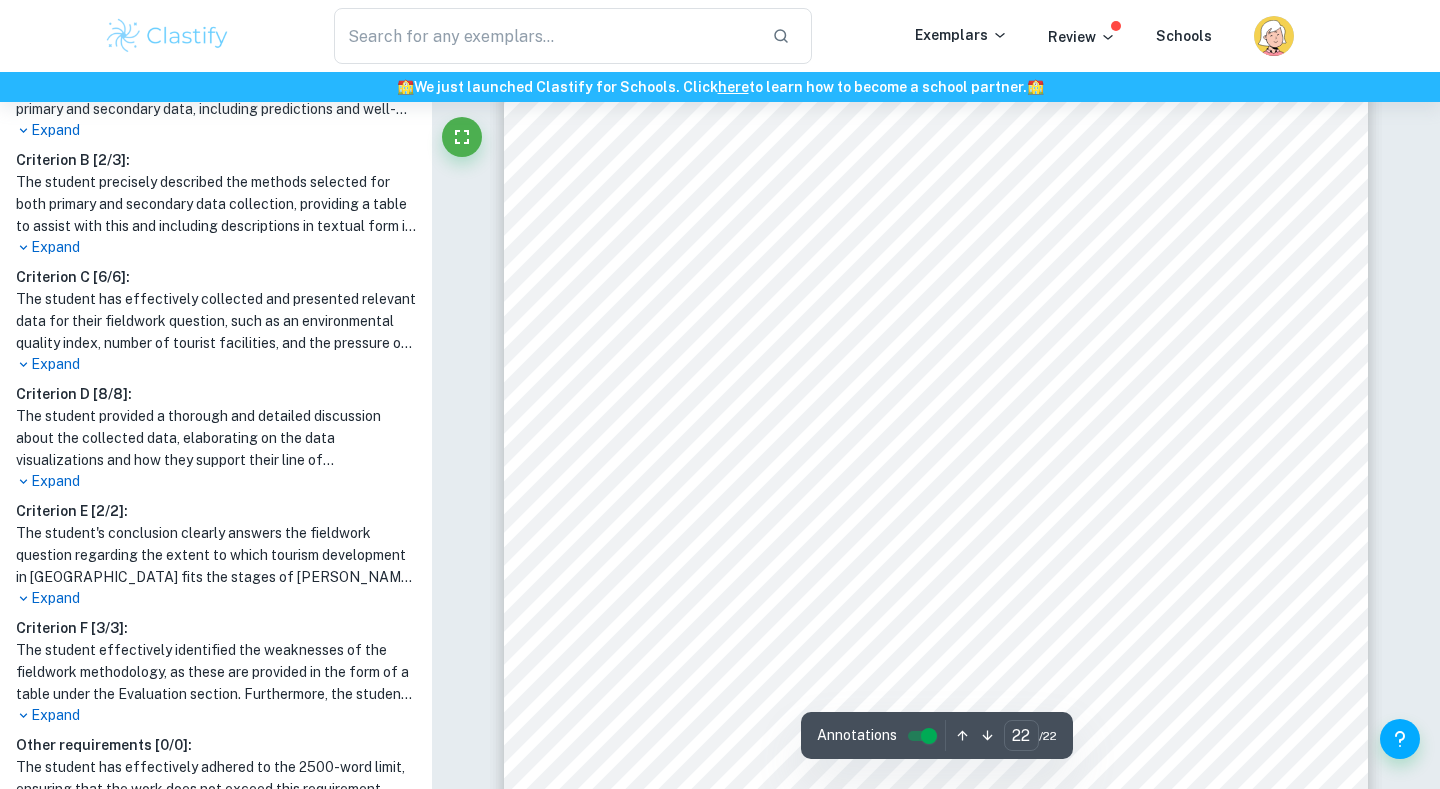 click on " 2  = |" at bounding box center [694, 369] 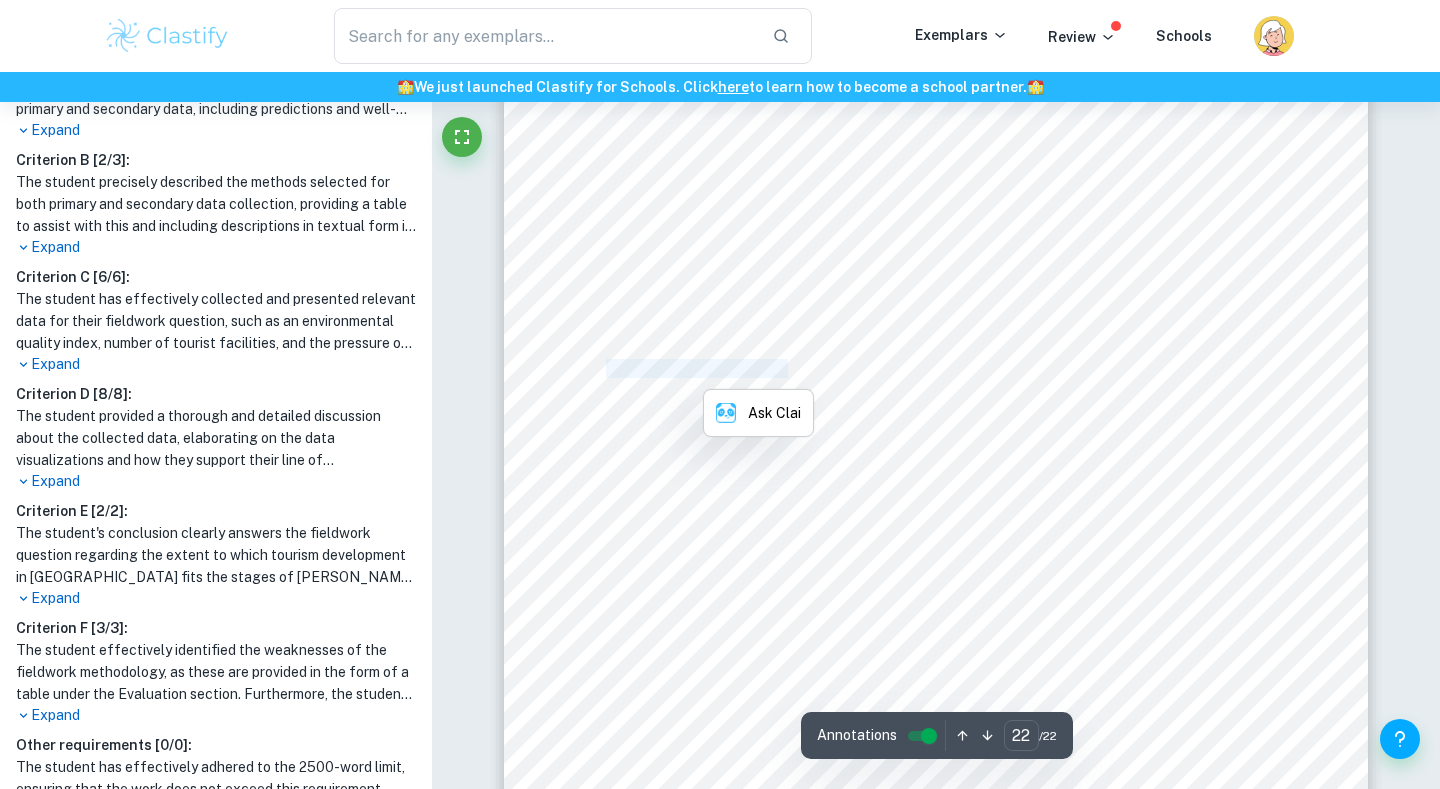 click on "ý" at bounding box center (712, 362) 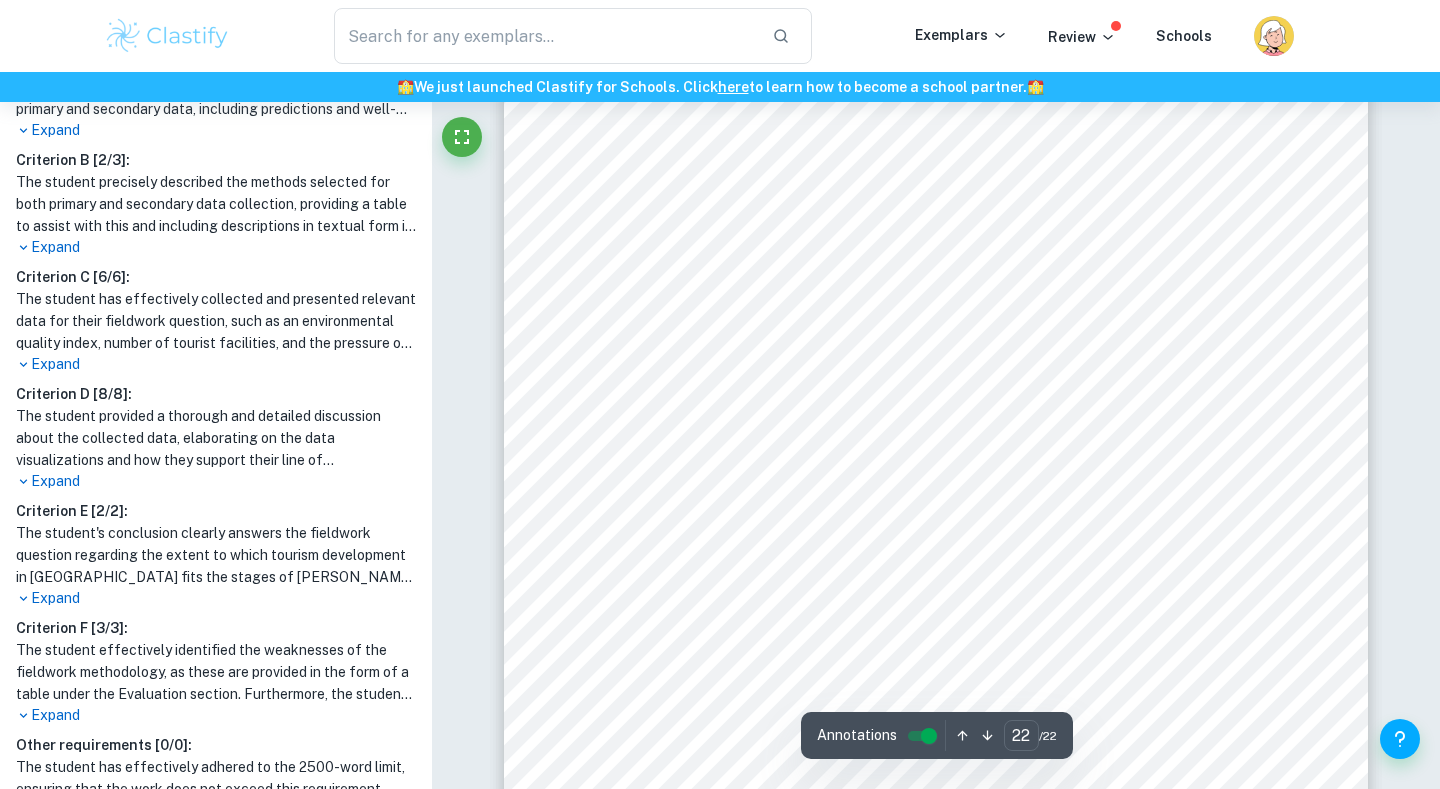 click on "ý" at bounding box center [712, 362] 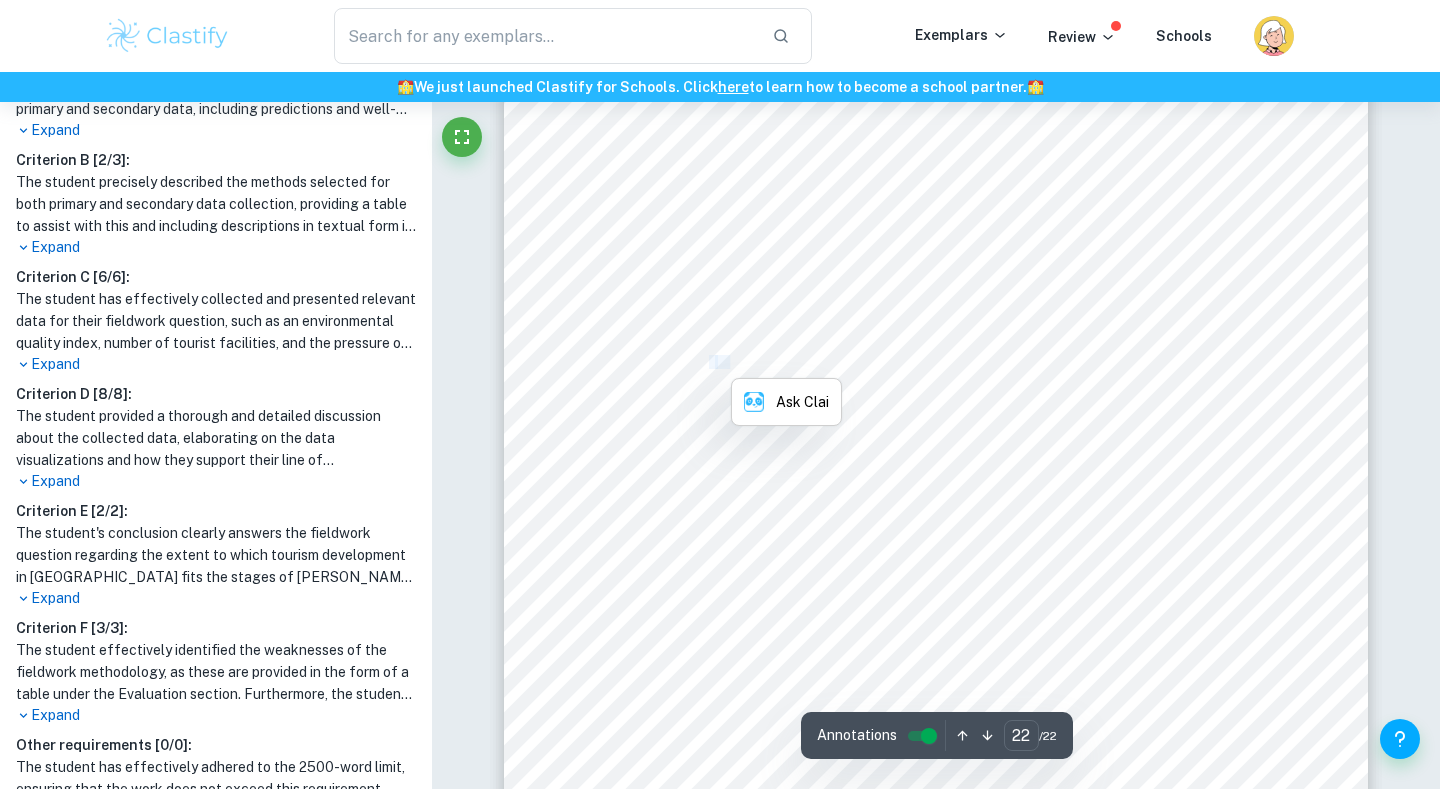 click on "ý" at bounding box center (712, 362) 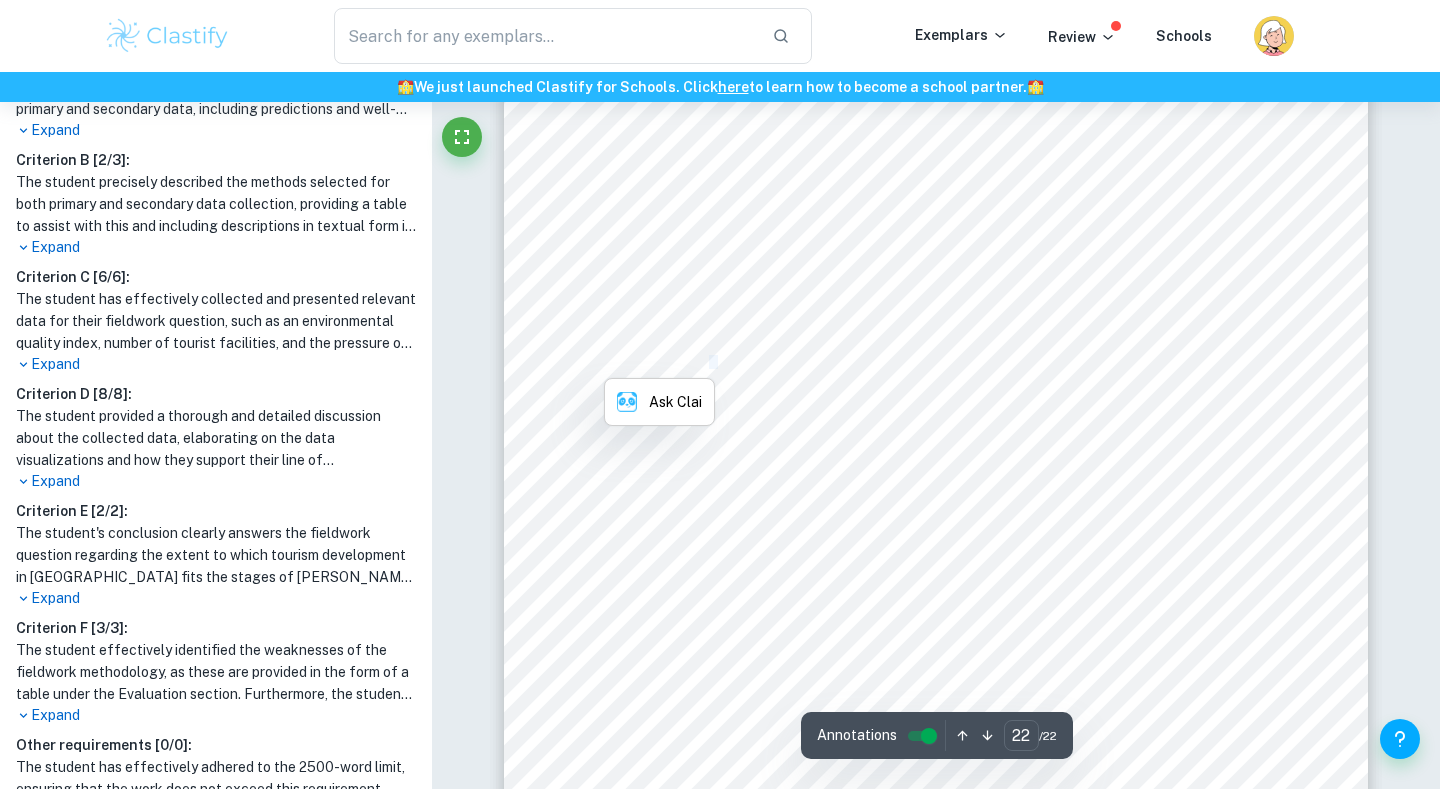 click on "ÿý" at bounding box center (720, 378) 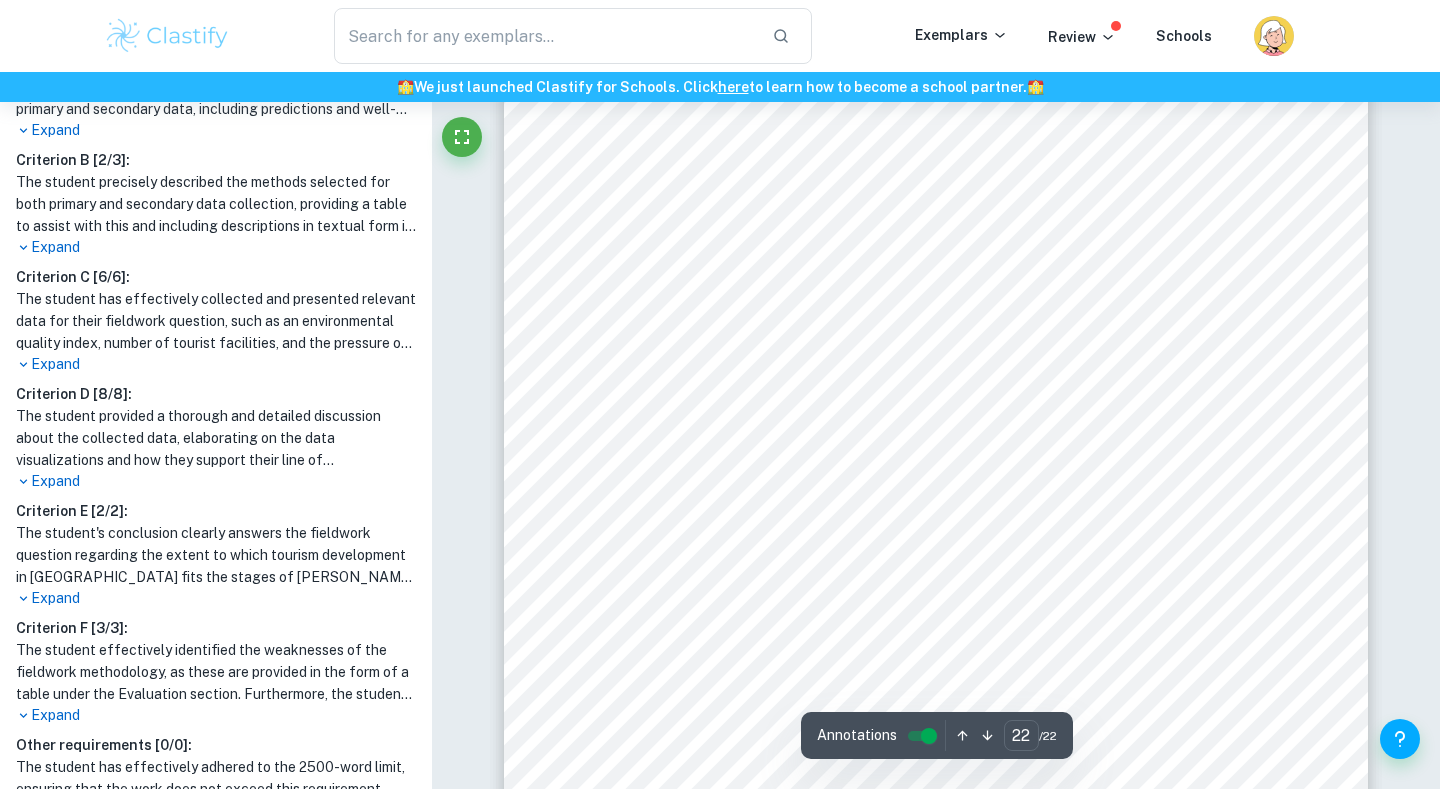 click on "ÿý" at bounding box center [720, 378] 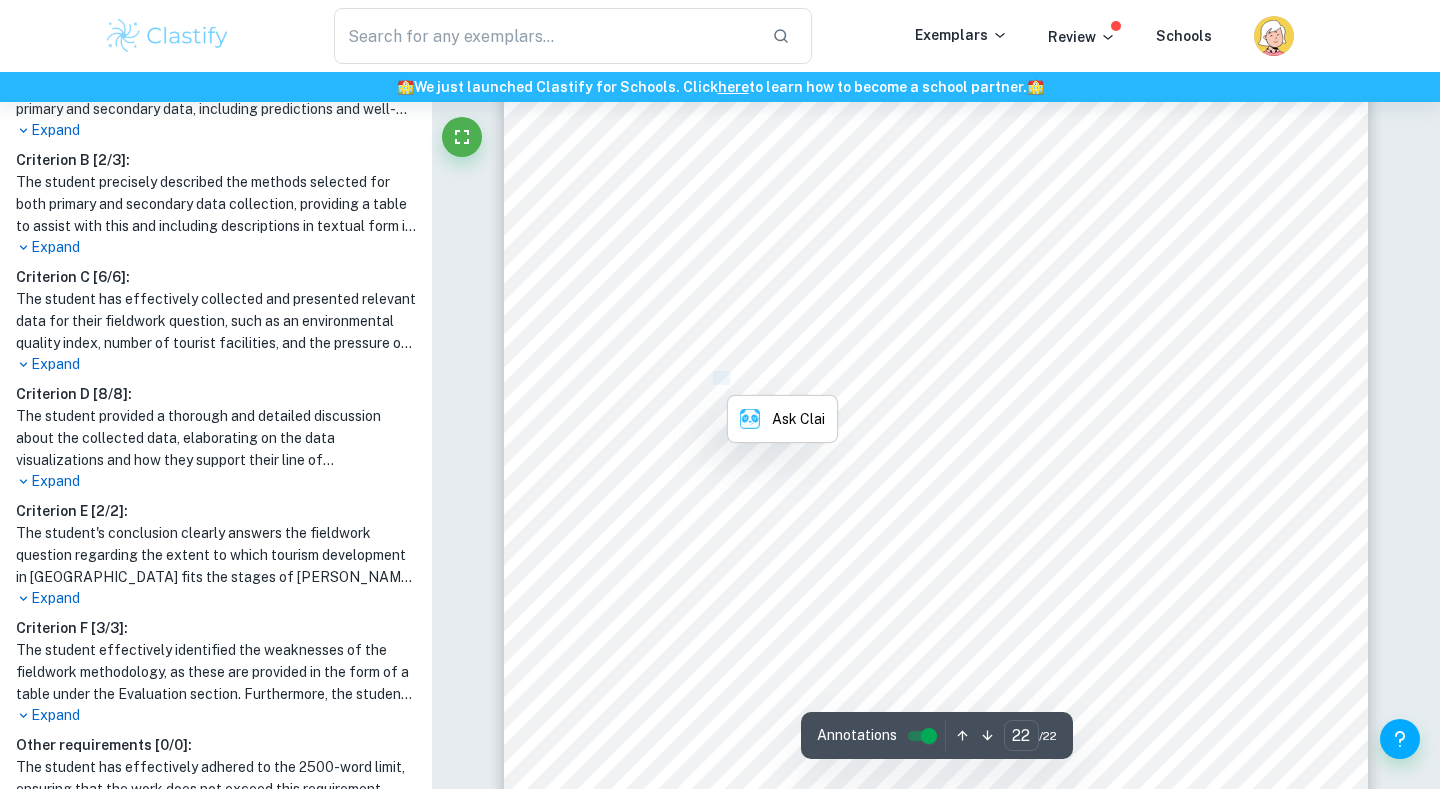 click on "ÿÿÿÿÿ ýÿÿÿ (ÿý)" at bounding box center (710, 456) 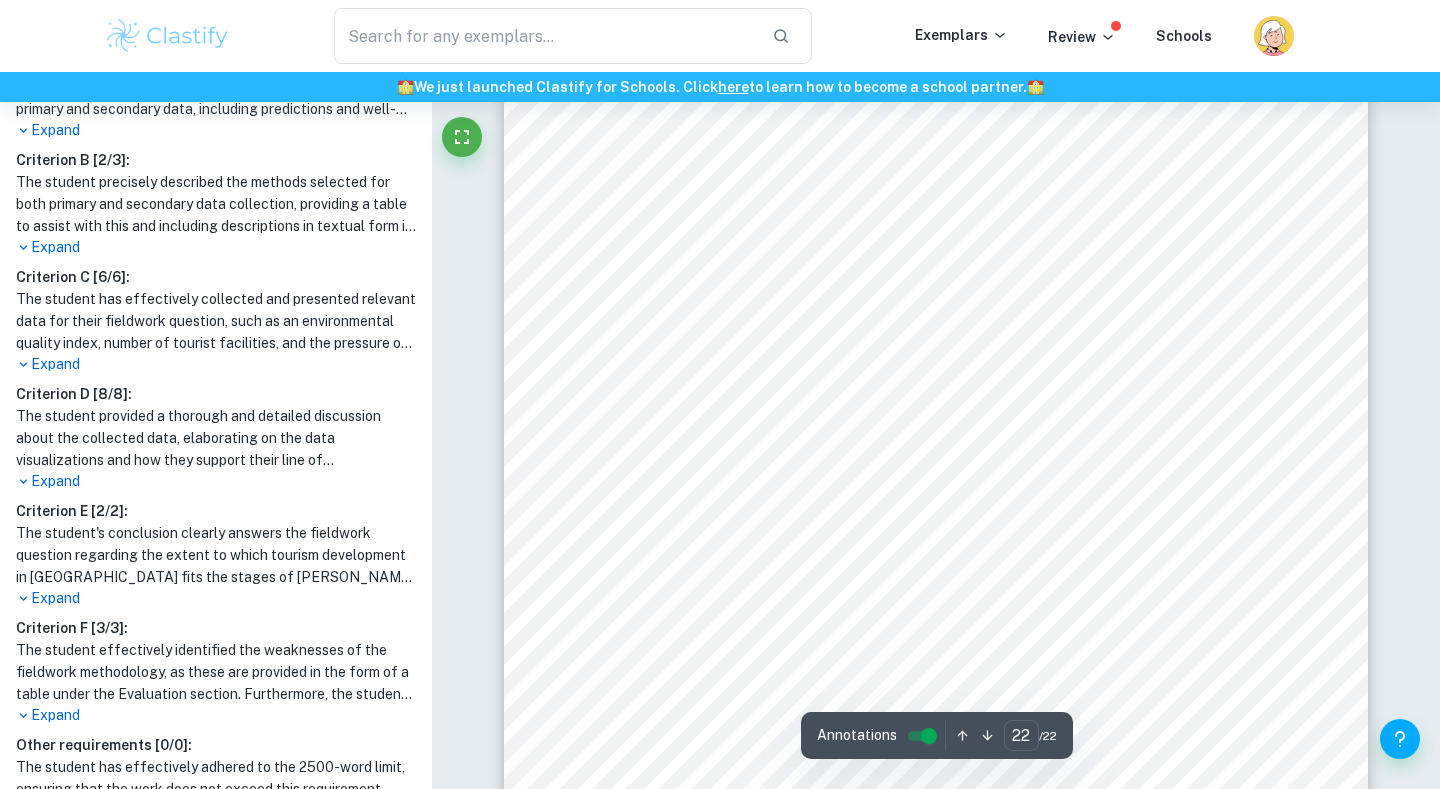 click on "ÿÿÿÿÿ ýÿÿÿ (ÿý)" at bounding box center (710, 456) 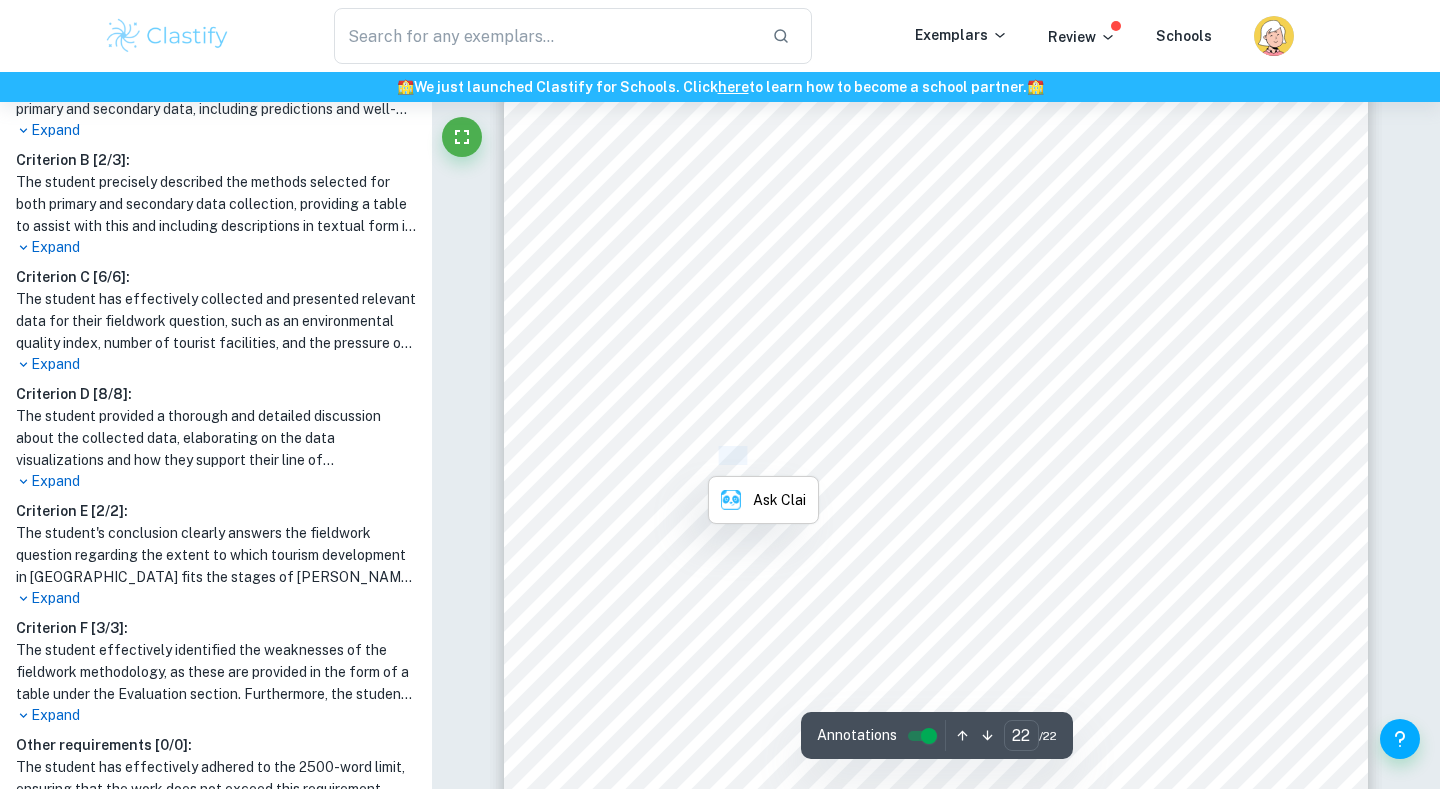 click on "ÿÿÿÿÿ ýÿÿÿ (ÿý)" at bounding box center (710, 456) 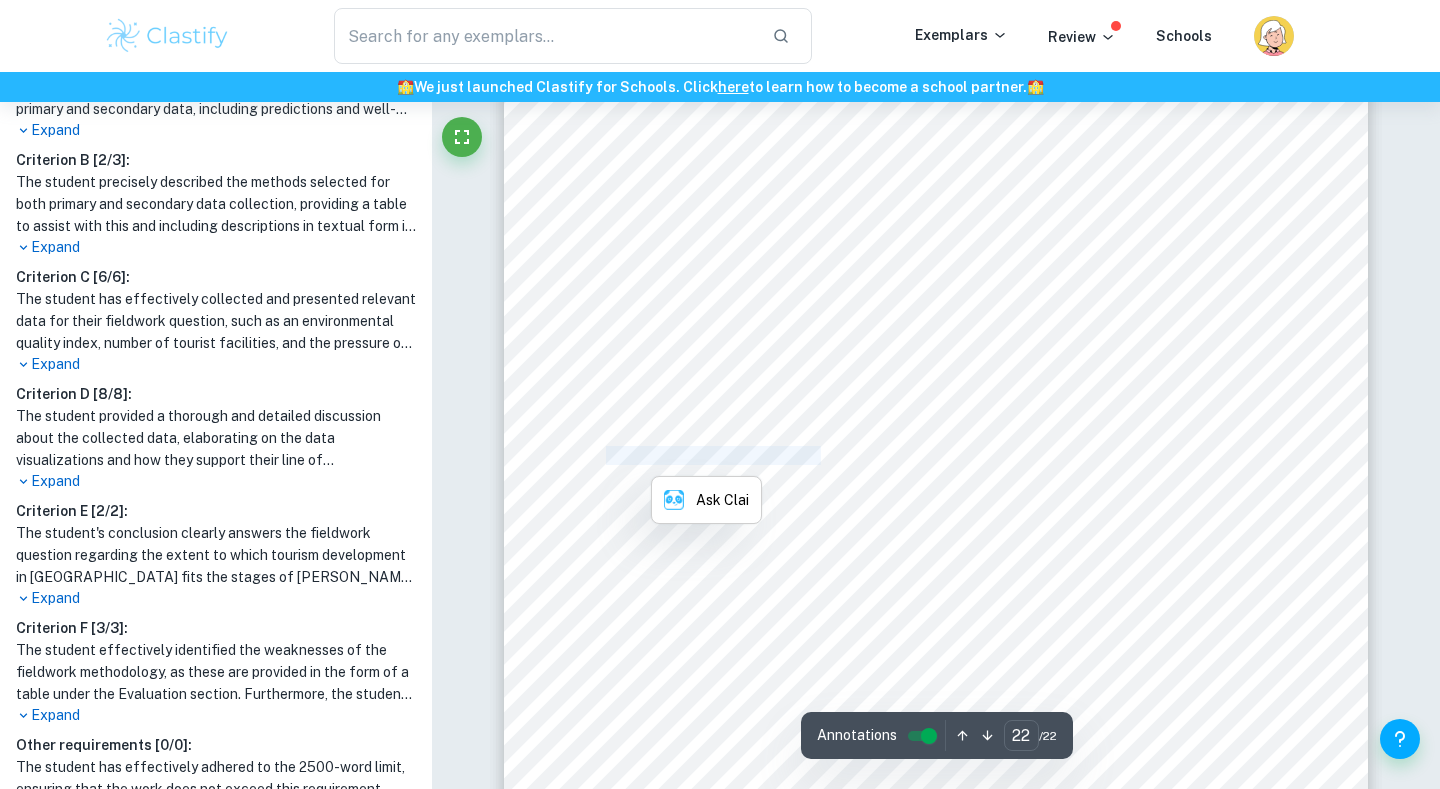 click on "22 <Vung Tau.=   Encyclopædia Britannica , Encyclopædia Britannica, Inc., [DATE], [URL][DOMAIN_NAME]. Appendices Appendix A  2  = |   ý 2þ ÿý   | ý   =   ýÿÿ ý. . ý ÿ þ   =   ýÿÿ ÿþÿ  ý ÿÿÿÿÿ ýÿÿÿ (ÿý)   =   Ã ÿ ý   =   16+11+8+... +28+210+29 30   =   3. 2 þ   =   11+31+44+ ...+48+62+27 30   =   39. 4 ÿý   =   7. 716  2  = |   3.2239.4 7.716   |  2    =   4. 6913 ÿ 2 ÿý   =   0. 00006" at bounding box center (936, 545) 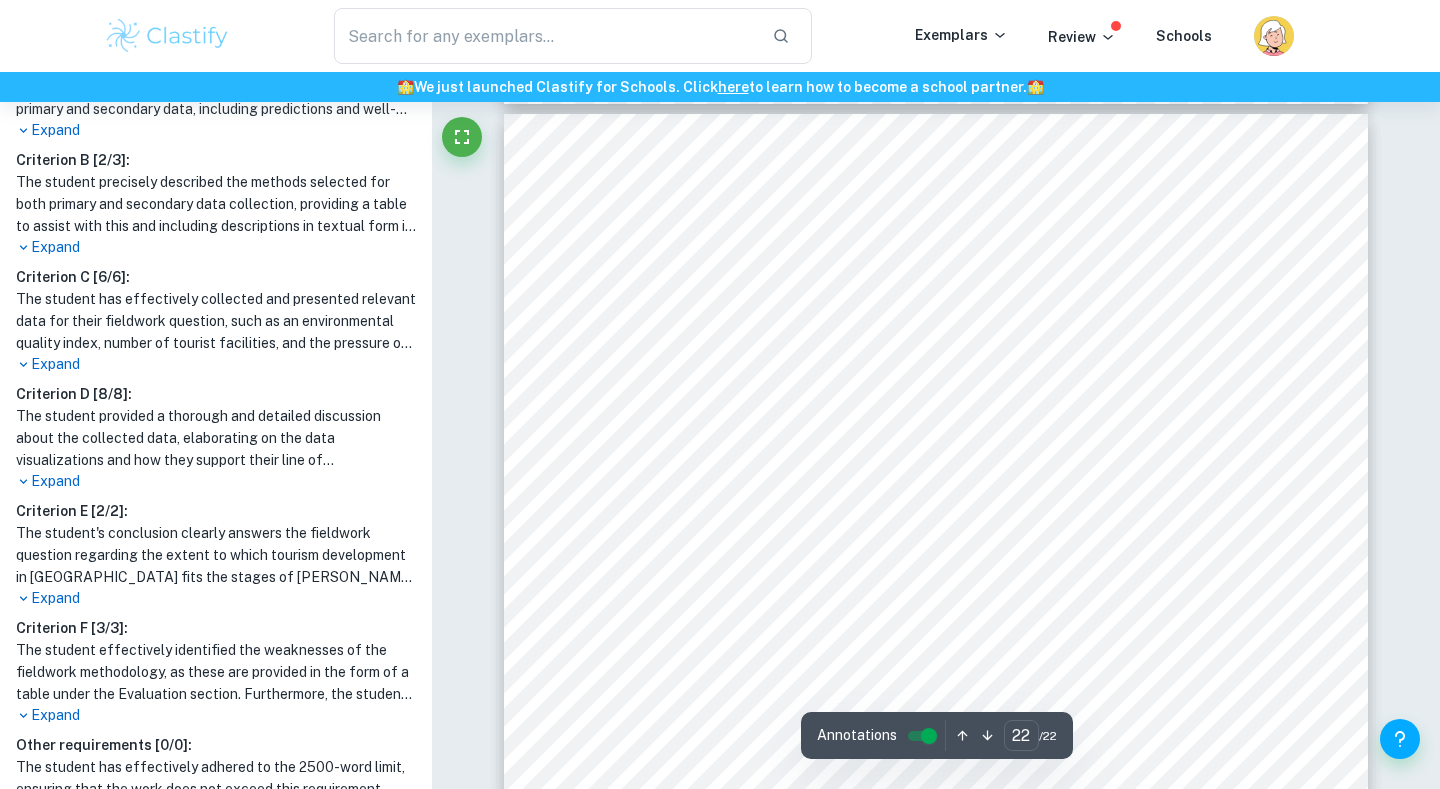 scroll, scrollTop: 23810, scrollLeft: 0, axis: vertical 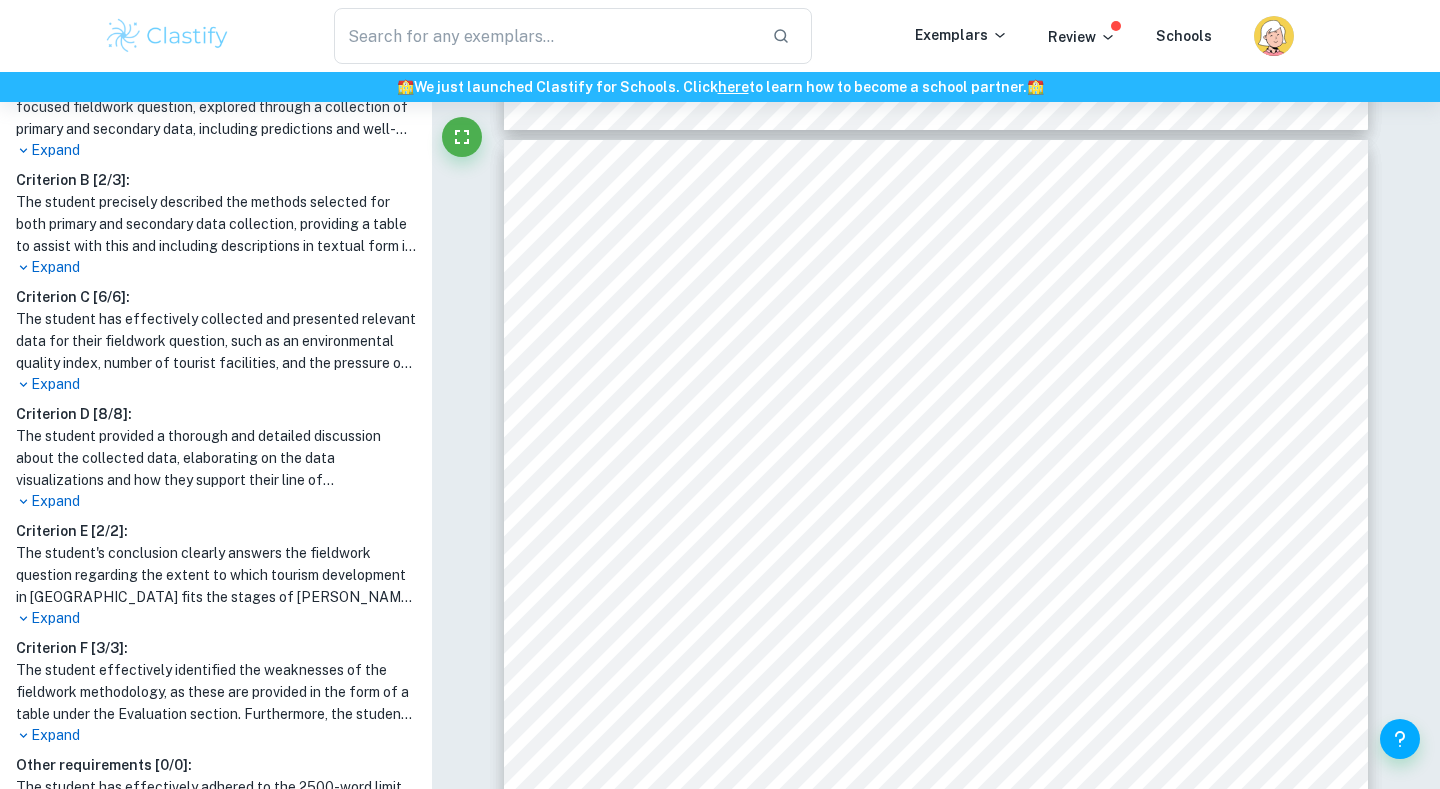 click on "Expand" at bounding box center [216, 267] 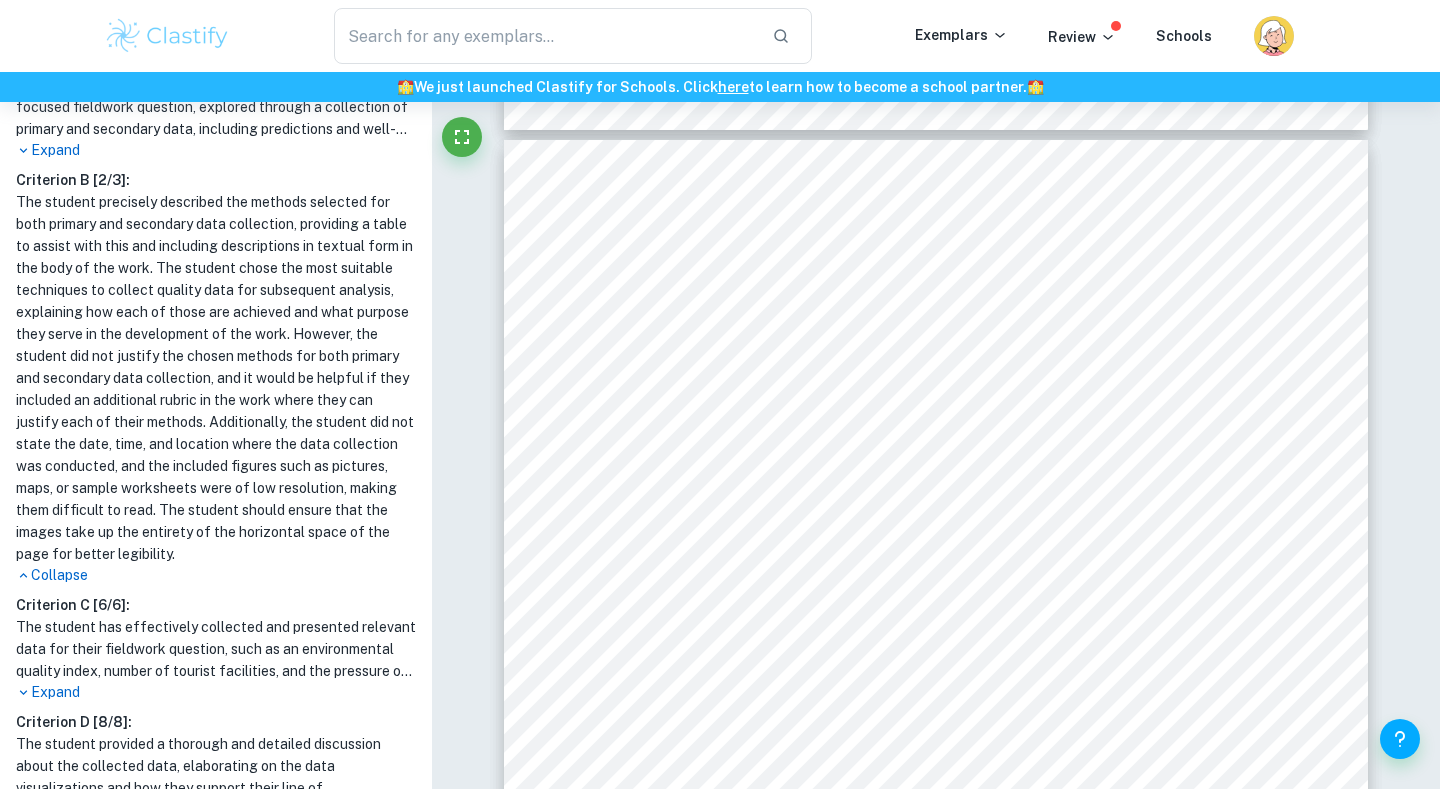 click on "The student precisely described the methods selected for both primary and secondary data collection, providing a table to assist with this and including descriptions in textual form in the body of the work. The student chose the most suitable techniques to collect quality data for subsequent analysis, explaining how each of those are achieved and what purpose they serve in the development of the work. However, the student did not justify the chosen methods for both primary and secondary data collection, and it would be helpful if they included an additional rubric in the work where they can justify each of their methods. Additionally, the student did not state the date, time, and location where the data collection was conducted, and the included figures such as pictures, maps, or sample worksheets were of low resolution, making them difficult to read. The student should ensure that the images take up the entirety of the horizontal space of the page for better legibility." at bounding box center (216, 378) 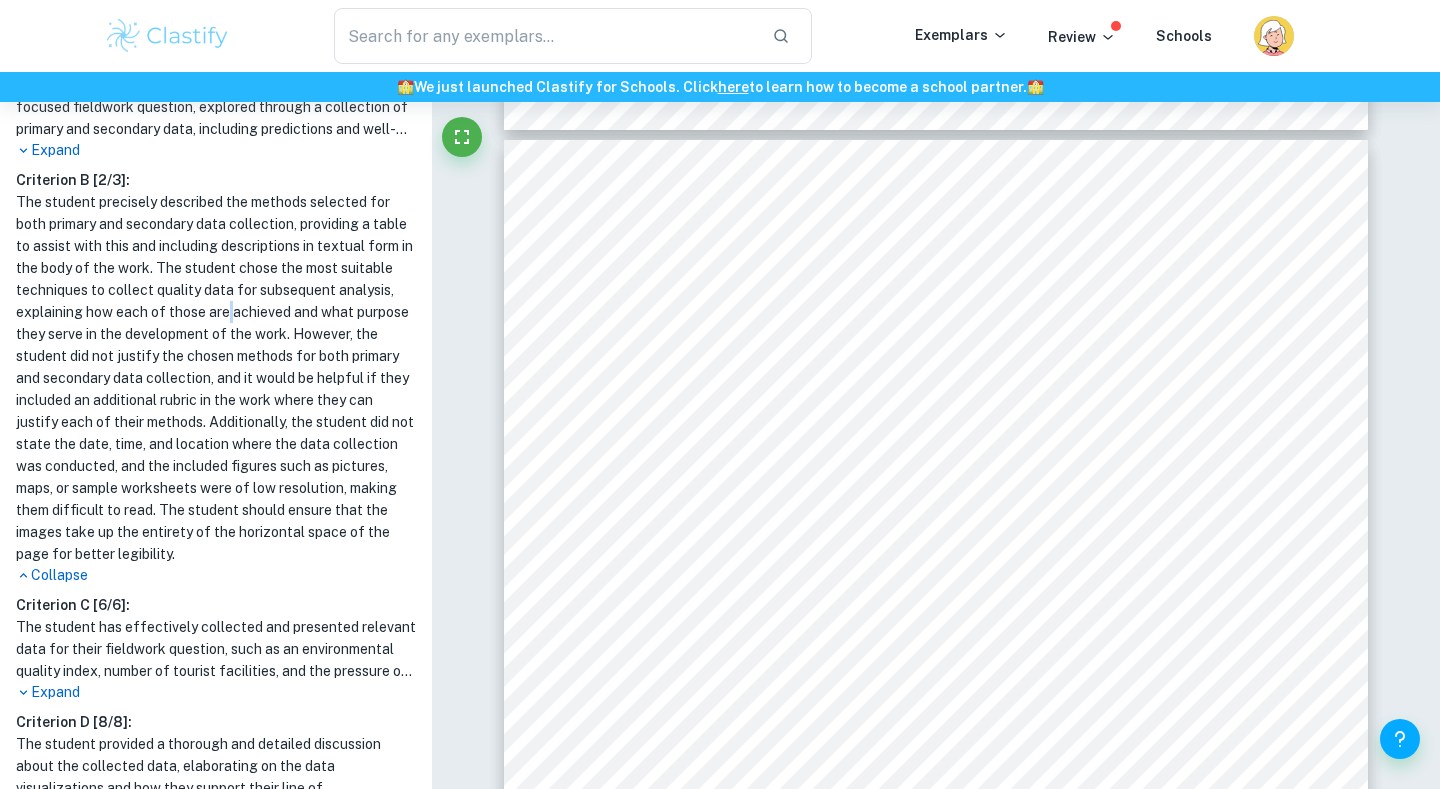 click on "The student precisely described the methods selected for both primary and secondary data collection, providing a table to assist with this and including descriptions in textual form in the body of the work. The student chose the most suitable techniques to collect quality data for subsequent analysis, explaining how each of those are achieved and what purpose they serve in the development of the work. However, the student did not justify the chosen methods for both primary and secondary data collection, and it would be helpful if they included an additional rubric in the work where they can justify each of their methods. Additionally, the student did not state the date, time, and location where the data collection was conducted, and the included figures such as pictures, maps, or sample worksheets were of low resolution, making them difficult to read. The student should ensure that the images take up the entirety of the horizontal space of the page for better legibility." at bounding box center (216, 378) 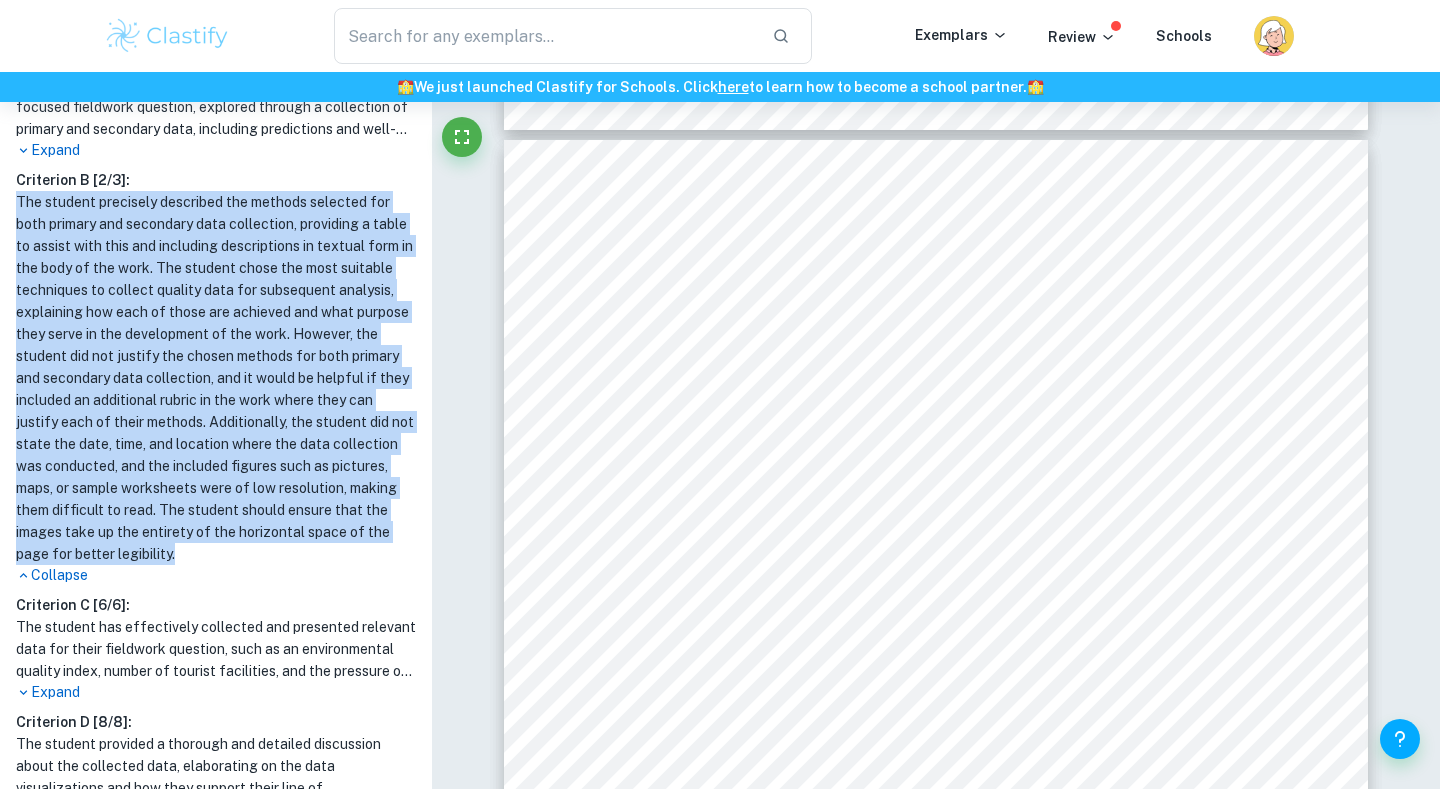 click on "The student precisely described the methods selected for both primary and secondary data collection, providing a table to assist with this and including descriptions in textual form in the body of the work. The student chose the most suitable techniques to collect quality data for subsequent analysis, explaining how each of those are achieved and what purpose they serve in the development of the work. However, the student did not justify the chosen methods for both primary and secondary data collection, and it would be helpful if they included an additional rubric in the work where they can justify each of their methods. Additionally, the student did not state the date, time, and location where the data collection was conducted, and the included figures such as pictures, maps, or sample worksheets were of low resolution, making them difficult to read. The student should ensure that the images take up the entirety of the horizontal space of the page for better legibility." at bounding box center [216, 378] 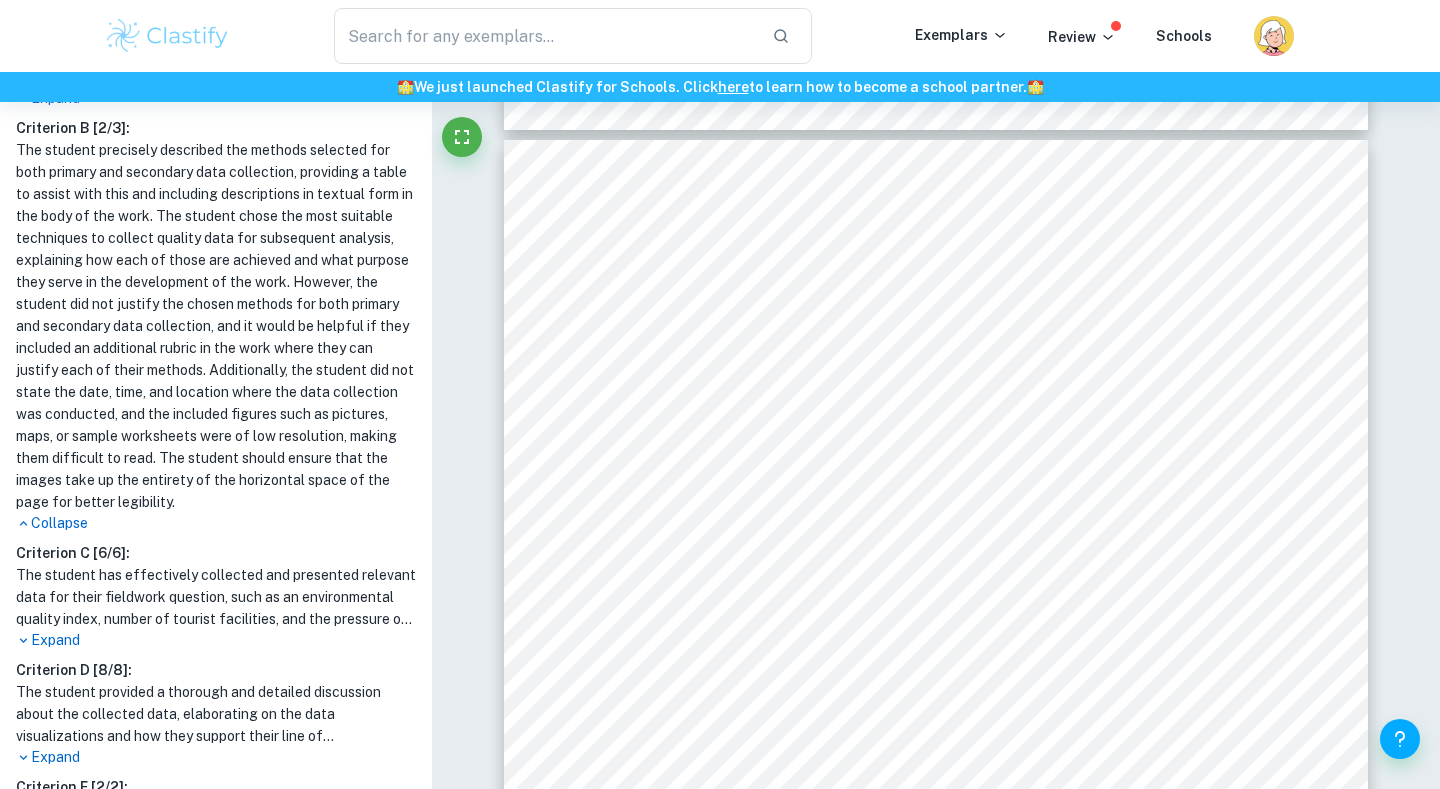 click on "Expand" at bounding box center [216, 757] 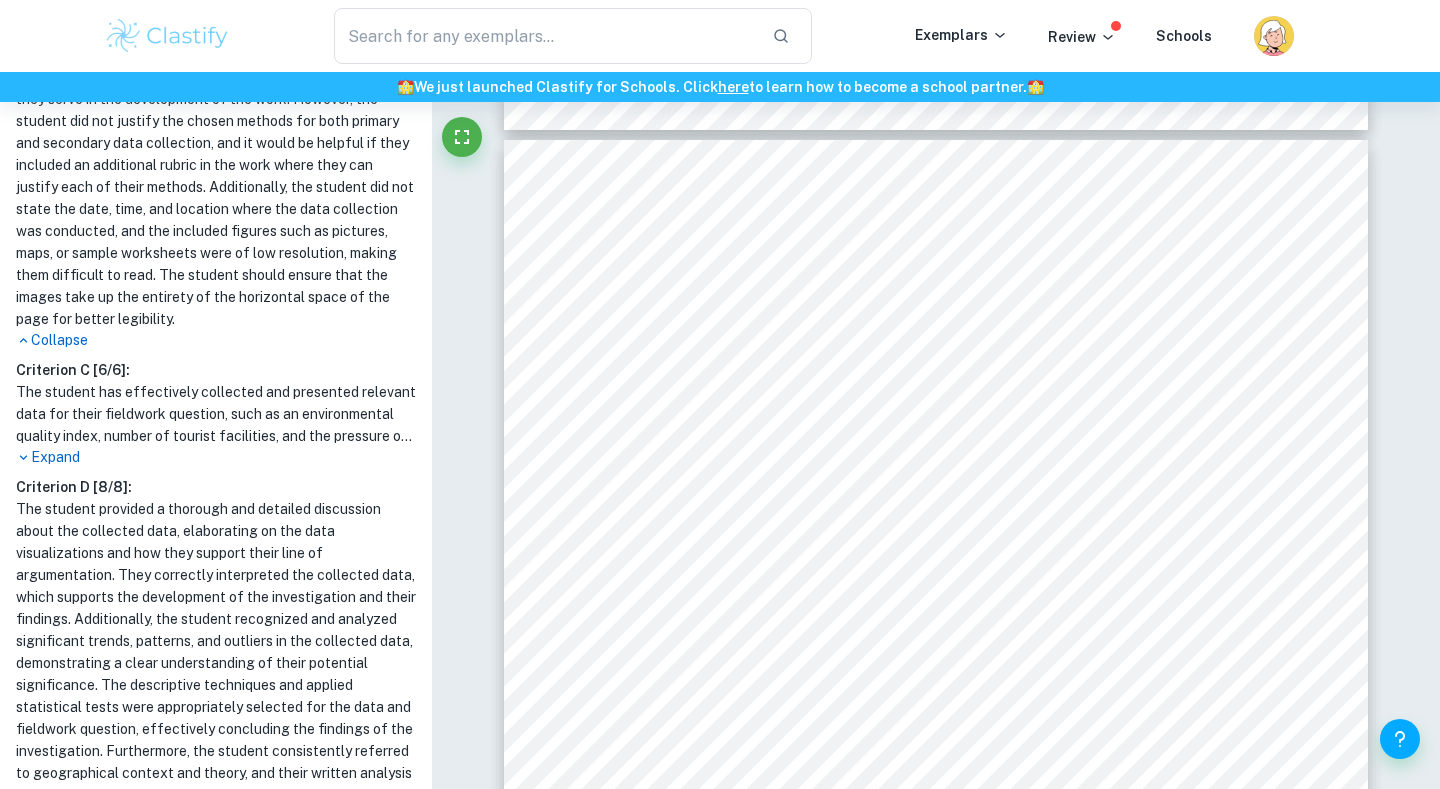 scroll, scrollTop: 917, scrollLeft: 0, axis: vertical 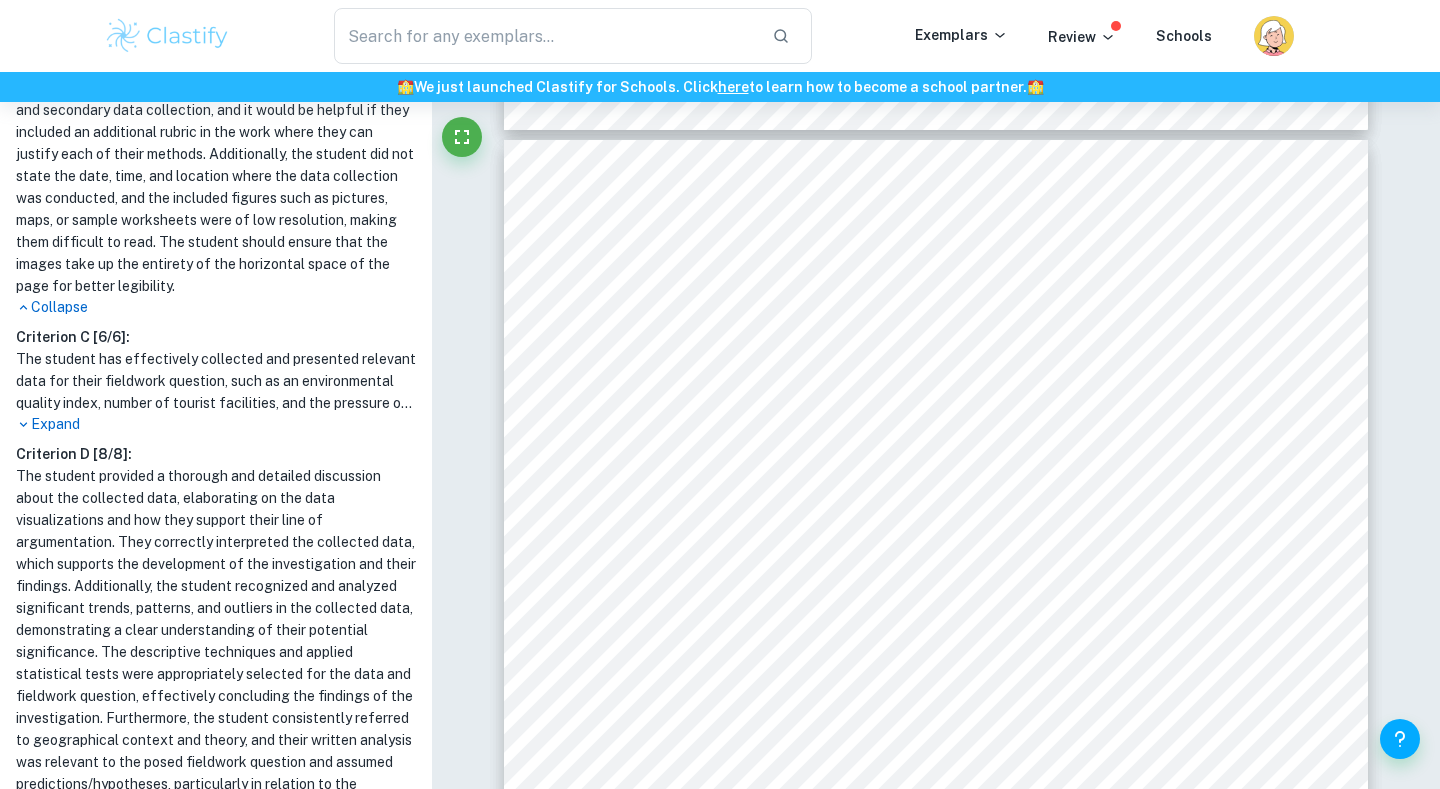 click on "The student provided a thorough and detailed discussion about the collected data, elaborating on the data visualizations and how they support their line of argumentation. They correctly interpreted the collected data, which supports the development of the investigation and their findings. Additionally, the student recognized and analyzed significant trends, patterns, and outliers in the collected data, demonstrating a clear understanding of their potential significance. The descriptive techniques and applied statistical tests were appropriately selected for the data and fieldwork question, effectively concluding the findings of the investigation. Furthermore, the student consistently referred to geographical context and theory, and their written analysis was relevant to the posed fieldwork question and assumed predictions/hypotheses, particularly in relation to the [PERSON_NAME] model and its applicability to Vung Tau." at bounding box center [216, 641] 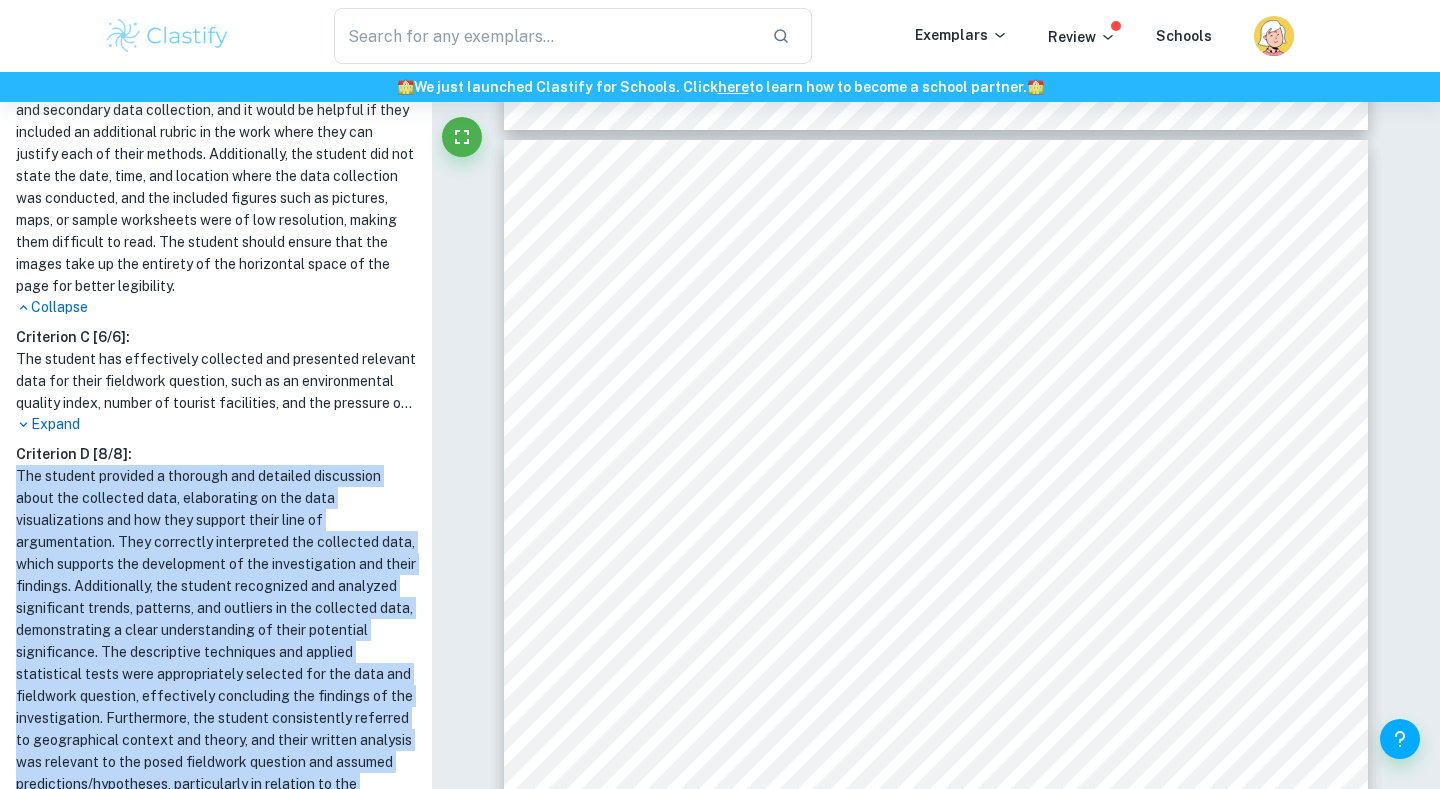 click on "The student provided a thorough and detailed discussion about the collected data, elaborating on the data visualizations and how they support their line of argumentation. They correctly interpreted the collected data, which supports the development of the investigation and their findings. Additionally, the student recognized and analyzed significant trends, patterns, and outliers in the collected data, demonstrating a clear understanding of their potential significance. The descriptive techniques and applied statistical tests were appropriately selected for the data and fieldwork question, effectively concluding the findings of the investigation. Furthermore, the student consistently referred to geographical context and theory, and their written analysis was relevant to the posed fieldwork question and assumed predictions/hypotheses, particularly in relation to the [PERSON_NAME] model and its applicability to Vung Tau." at bounding box center (216, 641) 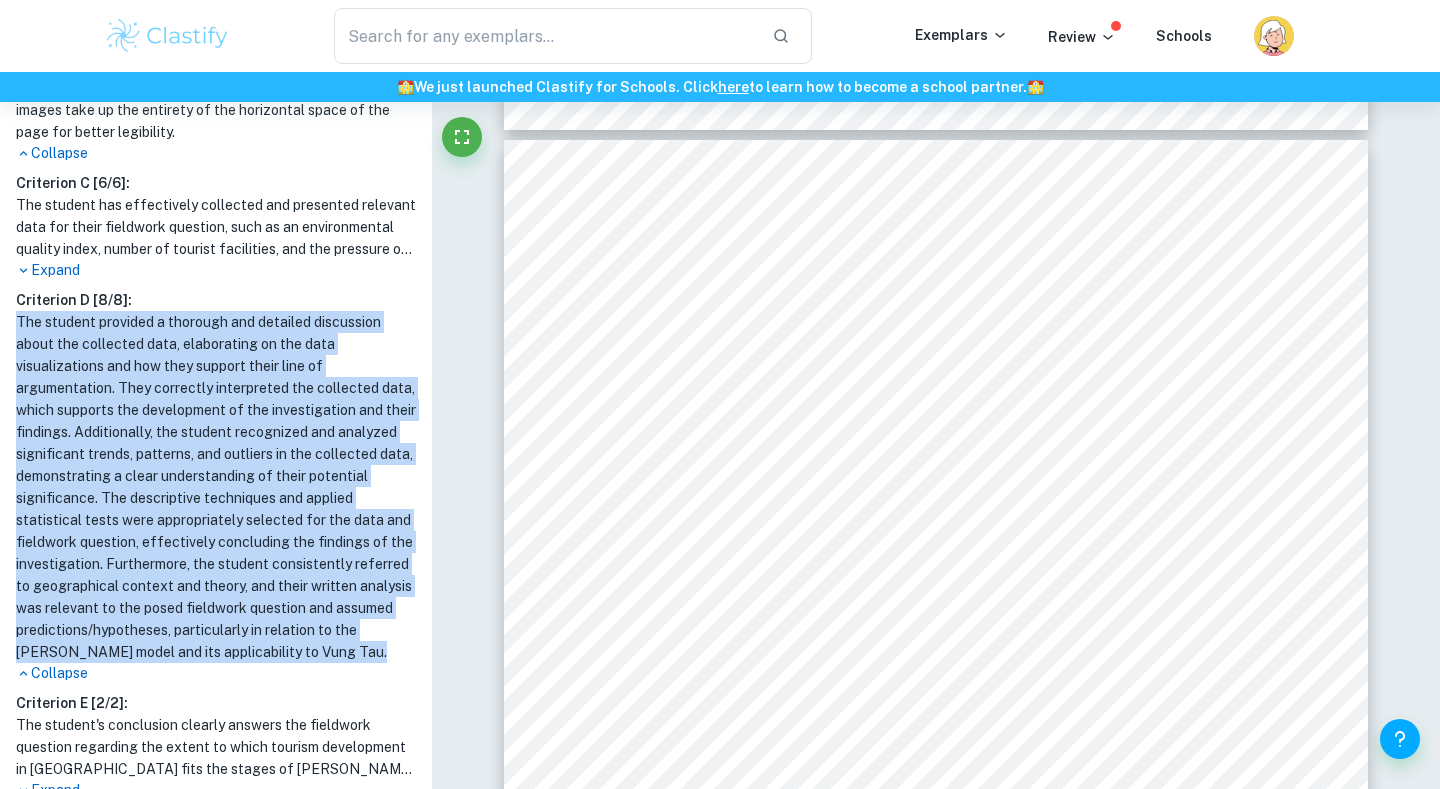 scroll, scrollTop: 1073, scrollLeft: 0, axis: vertical 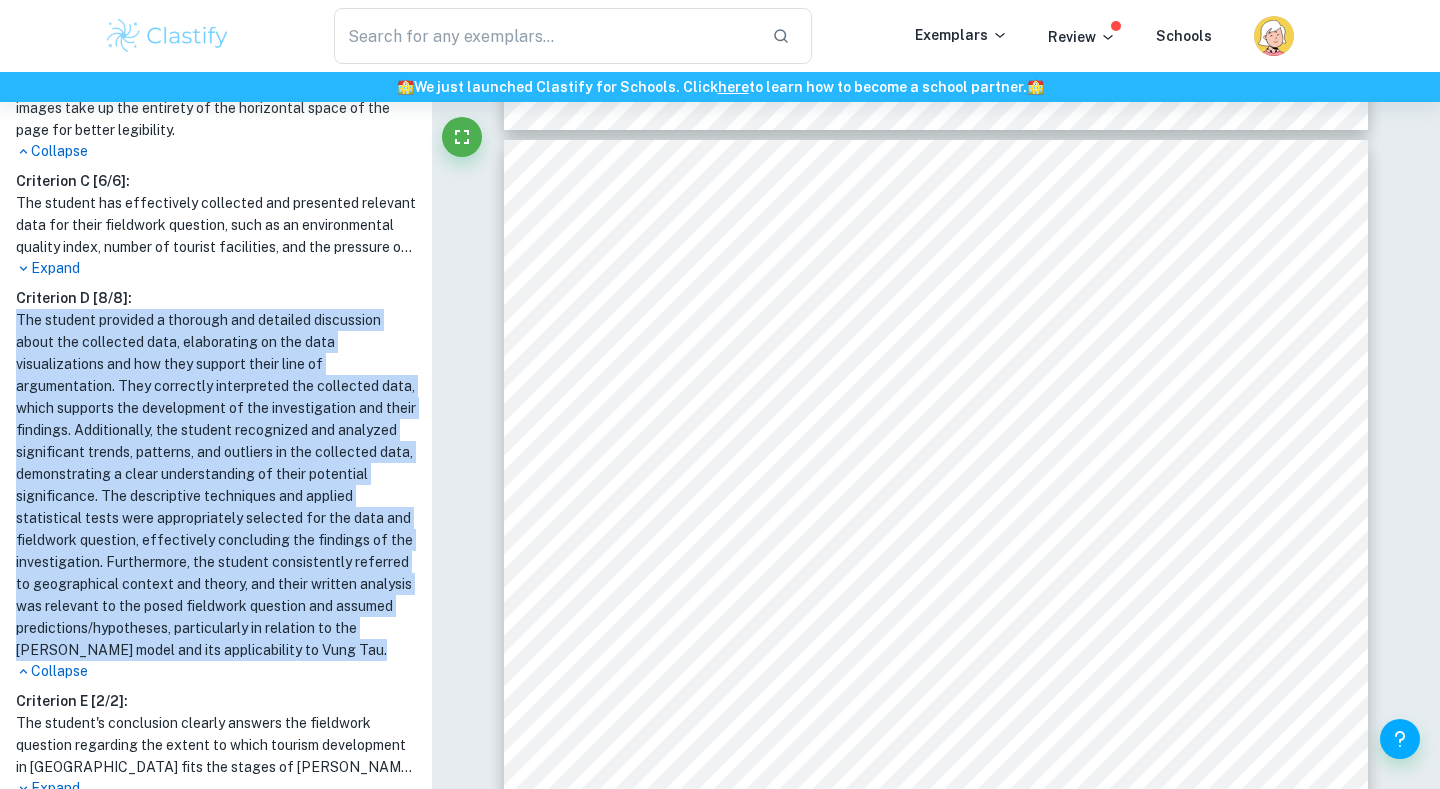click on "The student provided a thorough and detailed discussion about the collected data, elaborating on the data visualizations and how they support their line of argumentation. They correctly interpreted the collected data, which supports the development of the investigation and their findings. Additionally, the student recognized and analyzed significant trends, patterns, and outliers in the collected data, demonstrating a clear understanding of their potential significance. The descriptive techniques and applied statistical tests were appropriately selected for the data and fieldwork question, effectively concluding the findings of the investigation. Furthermore, the student consistently referred to geographical context and theory, and their written analysis was relevant to the posed fieldwork question and assumed predictions/hypotheses, particularly in relation to the [PERSON_NAME] model and its applicability to Vung Tau." at bounding box center (216, 485) 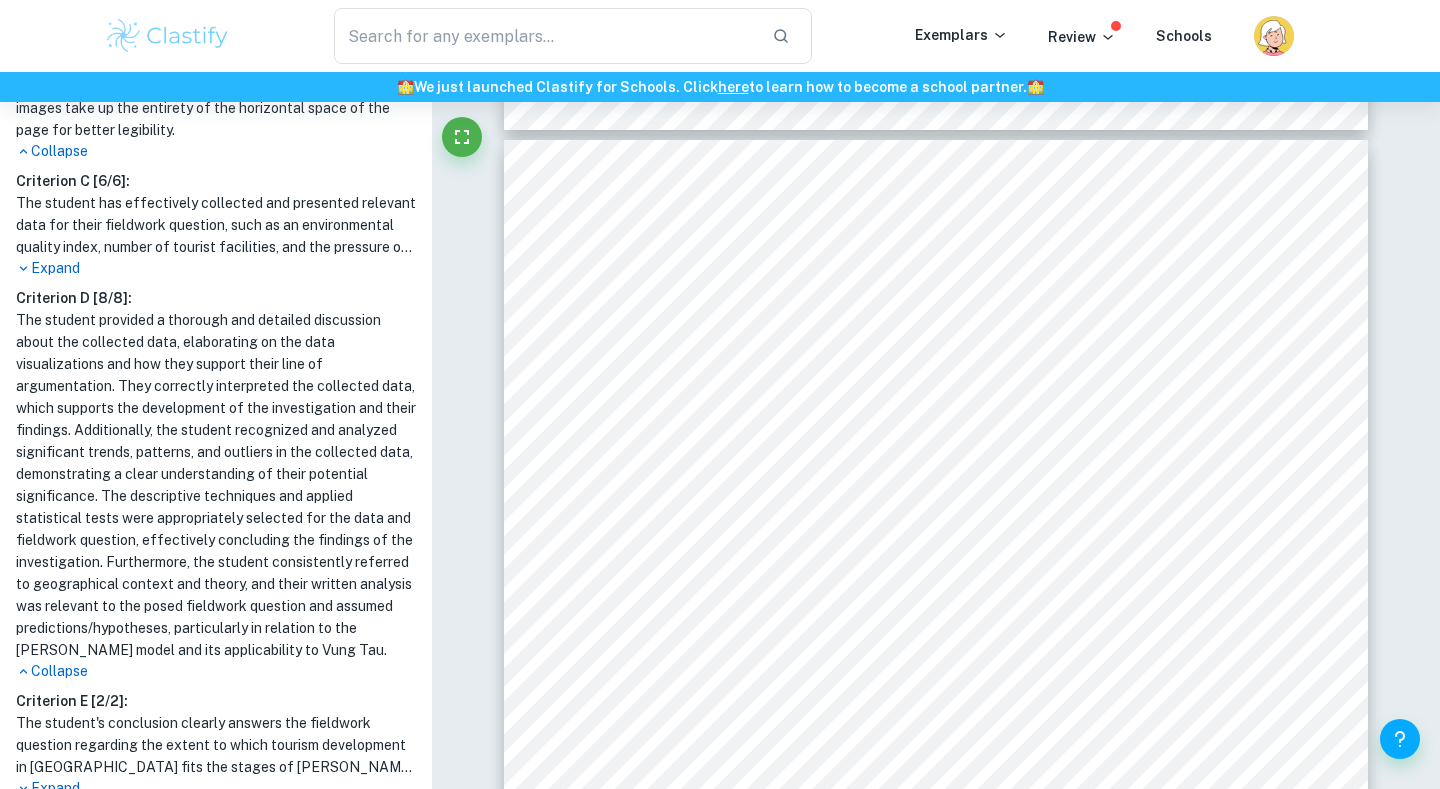 click on "The student provided a thorough and detailed discussion about the collected data, elaborating on the data visualizations and how they support their line of argumentation. They correctly interpreted the collected data, which supports the development of the investigation and their findings. Additionally, the student recognized and analyzed significant trends, patterns, and outliers in the collected data, demonstrating a clear understanding of their potential significance. The descriptive techniques and applied statistical tests were appropriately selected for the data and fieldwork question, effectively concluding the findings of the investigation. Furthermore, the student consistently referred to geographical context and theory, and their written analysis was relevant to the posed fieldwork question and assumed predictions/hypotheses, particularly in relation to the [PERSON_NAME] model and its applicability to Vung Tau." at bounding box center (216, 485) 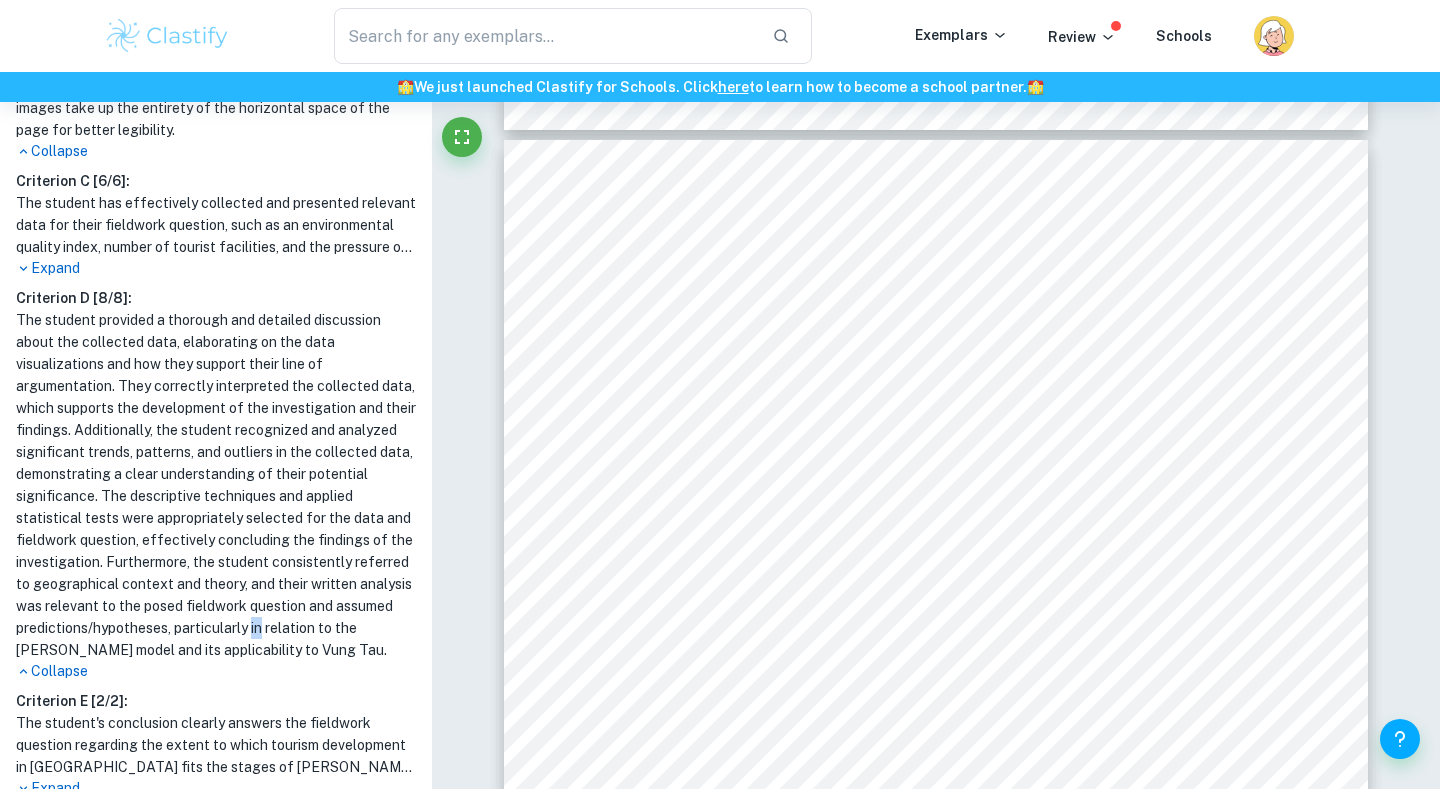 click on "The student provided a thorough and detailed discussion about the collected data, elaborating on the data visualizations and how they support their line of argumentation. They correctly interpreted the collected data, which supports the development of the investigation and their findings. Additionally, the student recognized and analyzed significant trends, patterns, and outliers in the collected data, demonstrating a clear understanding of their potential significance. The descriptive techniques and applied statistical tests were appropriately selected for the data and fieldwork question, effectively concluding the findings of the investigation. Furthermore, the student consistently referred to geographical context and theory, and their written analysis was relevant to the posed fieldwork question and assumed predictions/hypotheses, particularly in relation to the [PERSON_NAME] model and its applicability to Vung Tau." at bounding box center (216, 485) 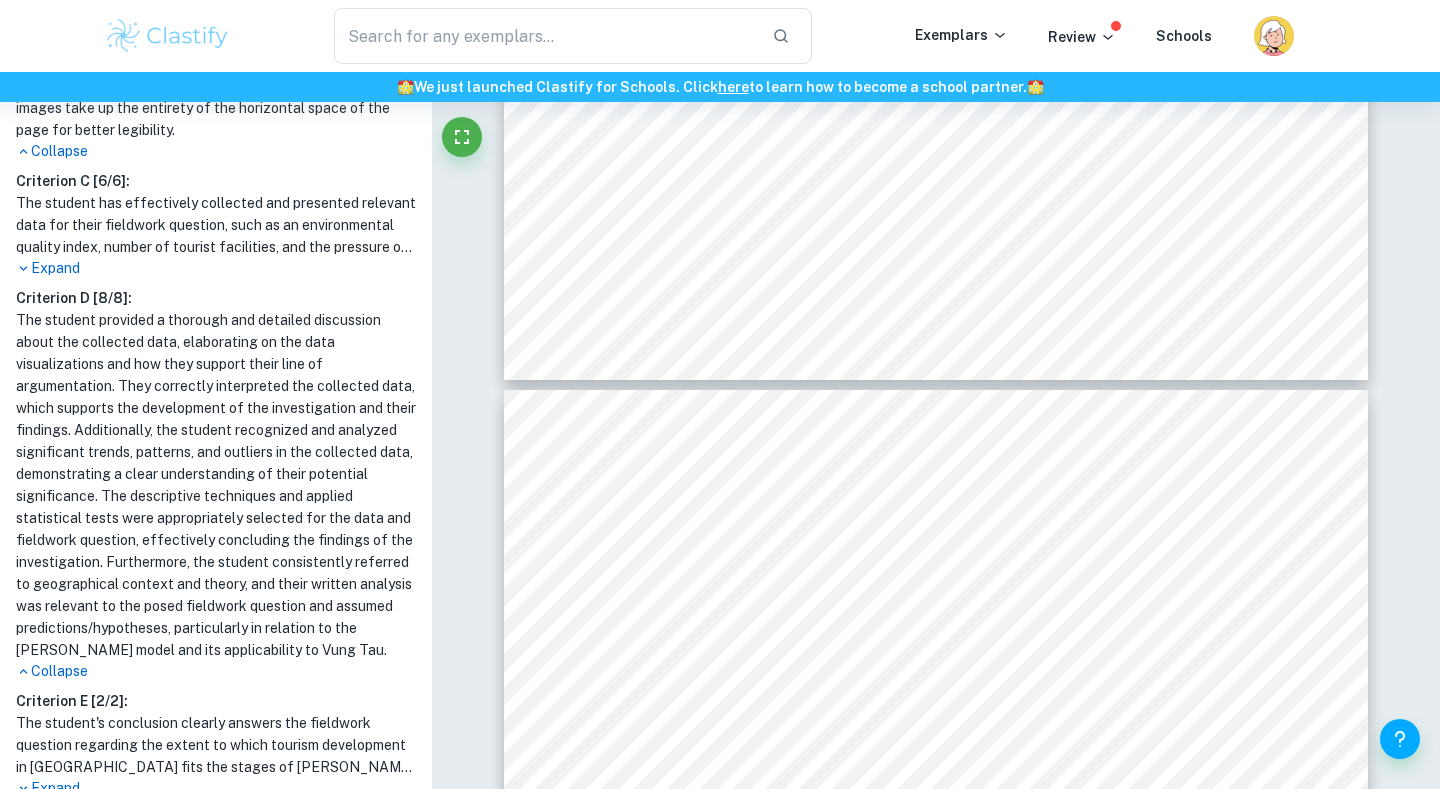 scroll, scrollTop: 17585, scrollLeft: 0, axis: vertical 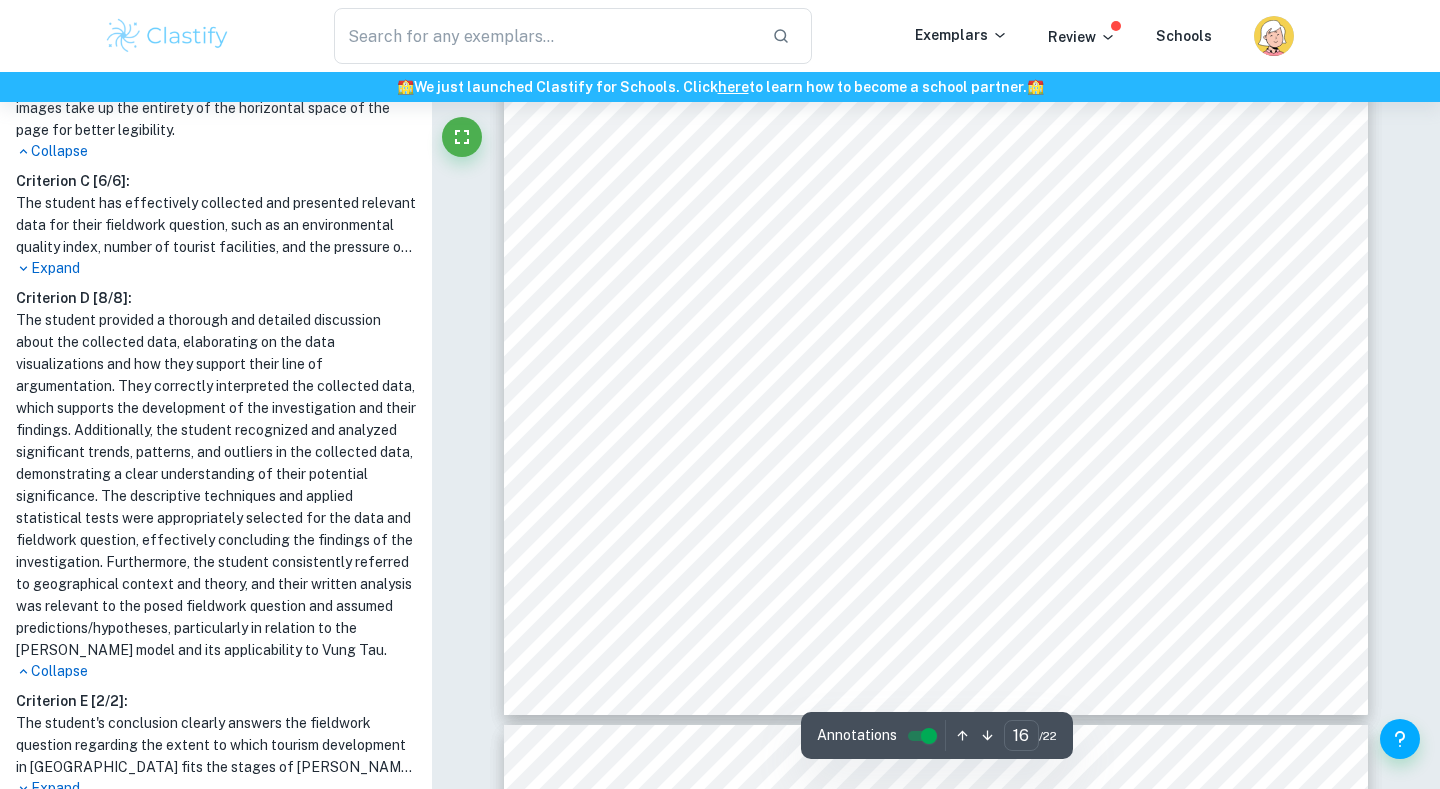 click on "of 0.00006 determined that there was a significant statistical correlation between the" at bounding box center (921, 473) 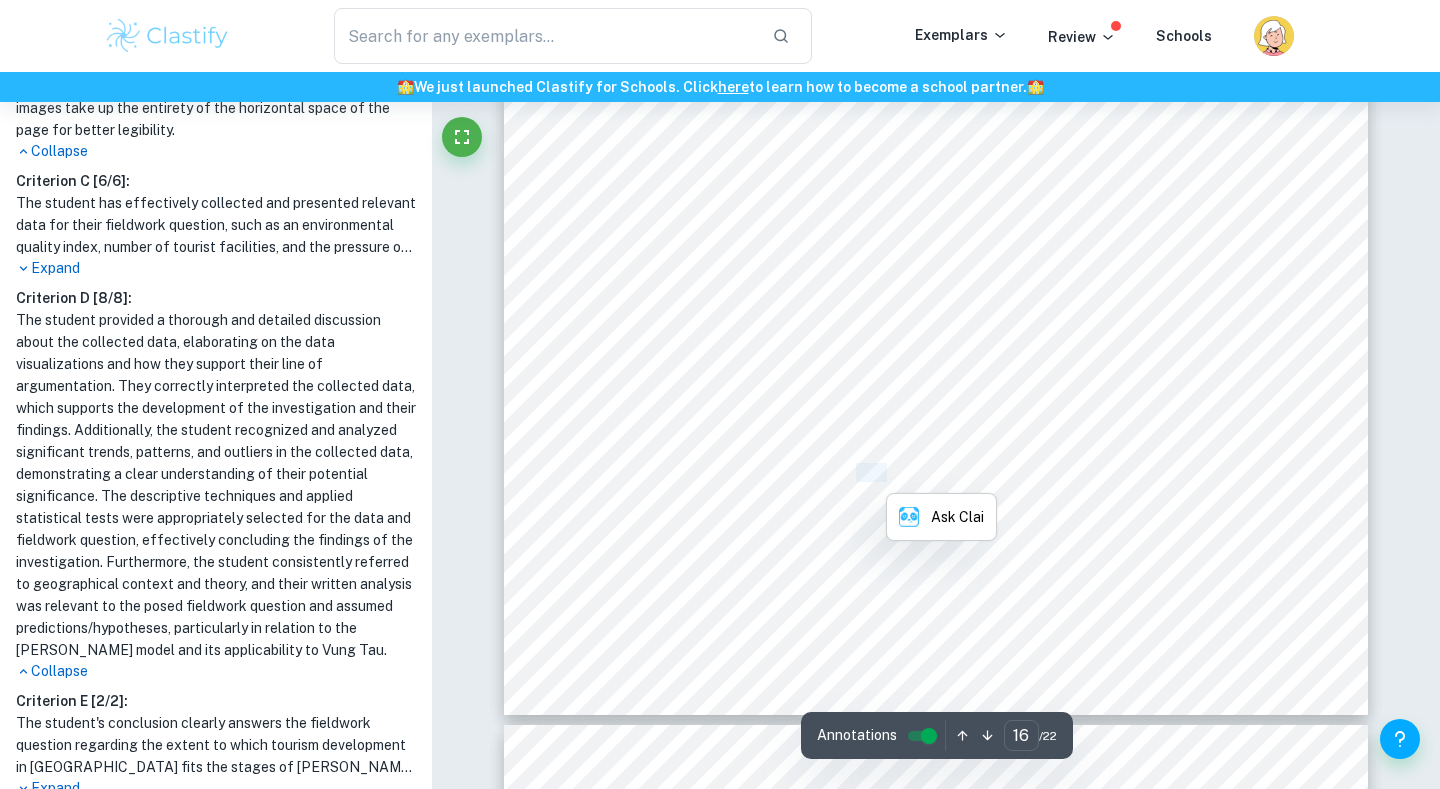 click on "of 0.00006 determined that there was a significant statistical correlation between the" at bounding box center (921, 473) 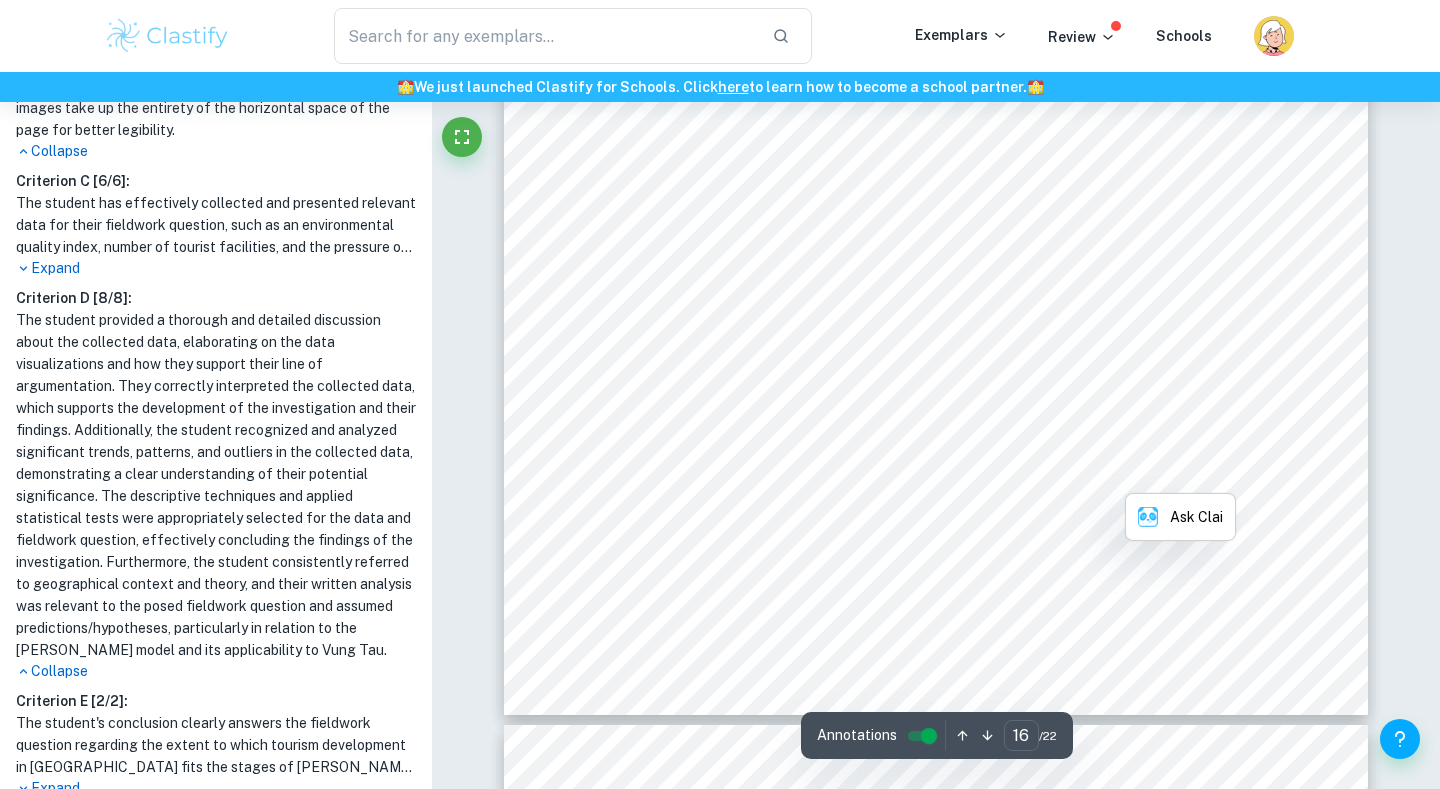 click on "16 suggesting that the majority of Back Beach lies under the consolidation since it proves that the perception of the transect was of high quality. Figure 11   illustrates the correlation between the E.Q.I and the number of people along the 3km transect. The general trend, evident through the trendlines, outlines that as the distance along the transect increases, the E.Q.I decreases, while the number of people increases. A two-tailed t-test was conducted to calculate the p-value and identify the correlation between the E.Q.I and the number of people   (Appendix A) . The p-value of 0.00006 determined that there was a significant statistical correlation between the two variables since the p-value was under 0.0001 (<T-Test Calculator.=). Confirming, statistically, that along (A) and (B), the number of people remains low, allowing the management of the areas, illustrating the late development and early consolidation" at bounding box center [936, 156] 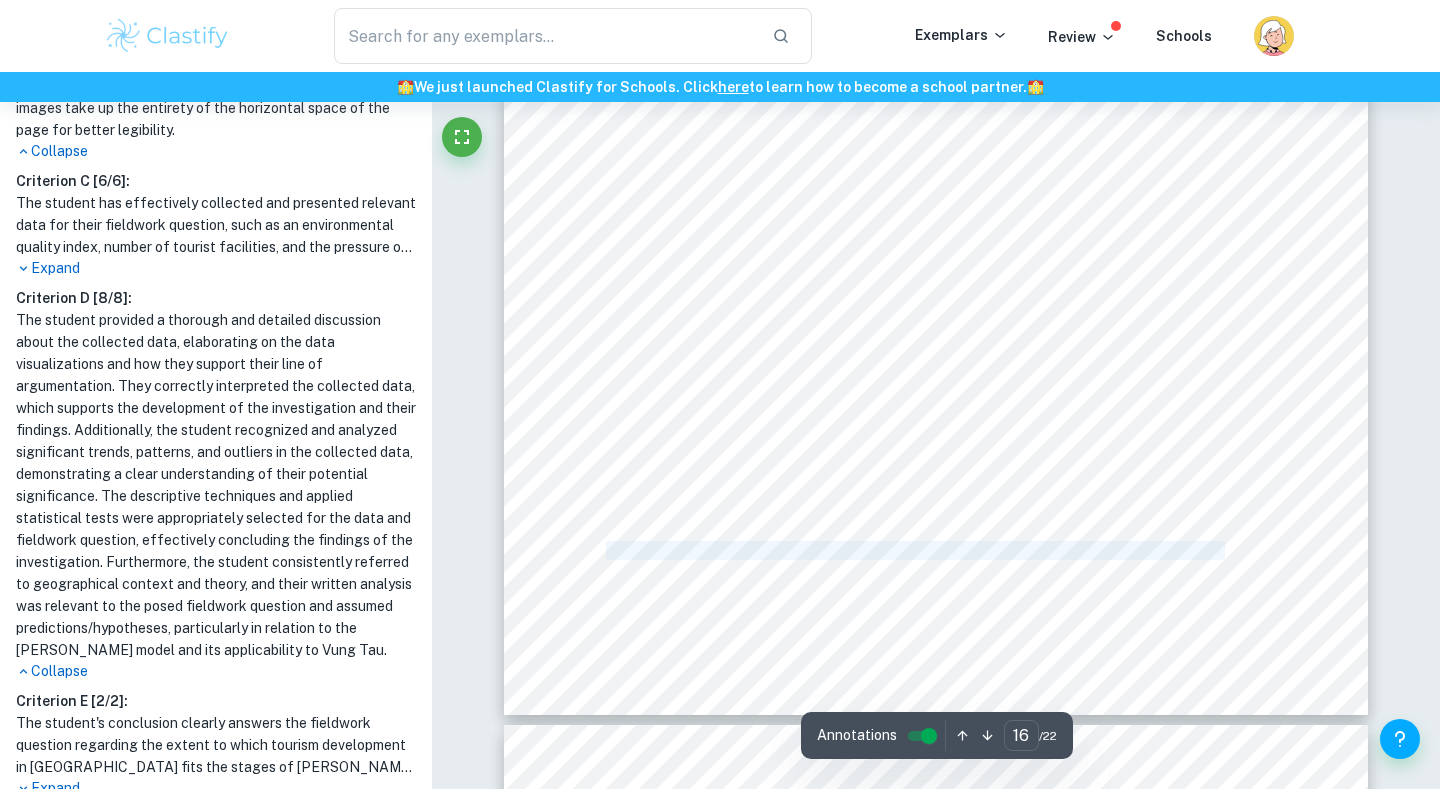 click on "16 suggesting that the majority of Back Beach lies under the consolidation since it proves that the perception of the transect was of high quality. Figure 11   illustrates the correlation between the E.Q.I and the number of people along the 3km transect. The general trend, evident through the trendlines, outlines that as the distance along the transect increases, the E.Q.I decreases, while the number of people increases. A two-tailed t-test was conducted to calculate the p-value and identify the correlation between the E.Q.I and the number of people   (Appendix A) . The p-value of 0.00006 determined that there was a significant statistical correlation between the two variables since the p-value was under 0.0001 (<T-Test Calculator.=). Confirming, statistically, that along (A) and (B), the number of people remains low, allowing the management of the areas, illustrating the late development and early consolidation" at bounding box center [936, 156] 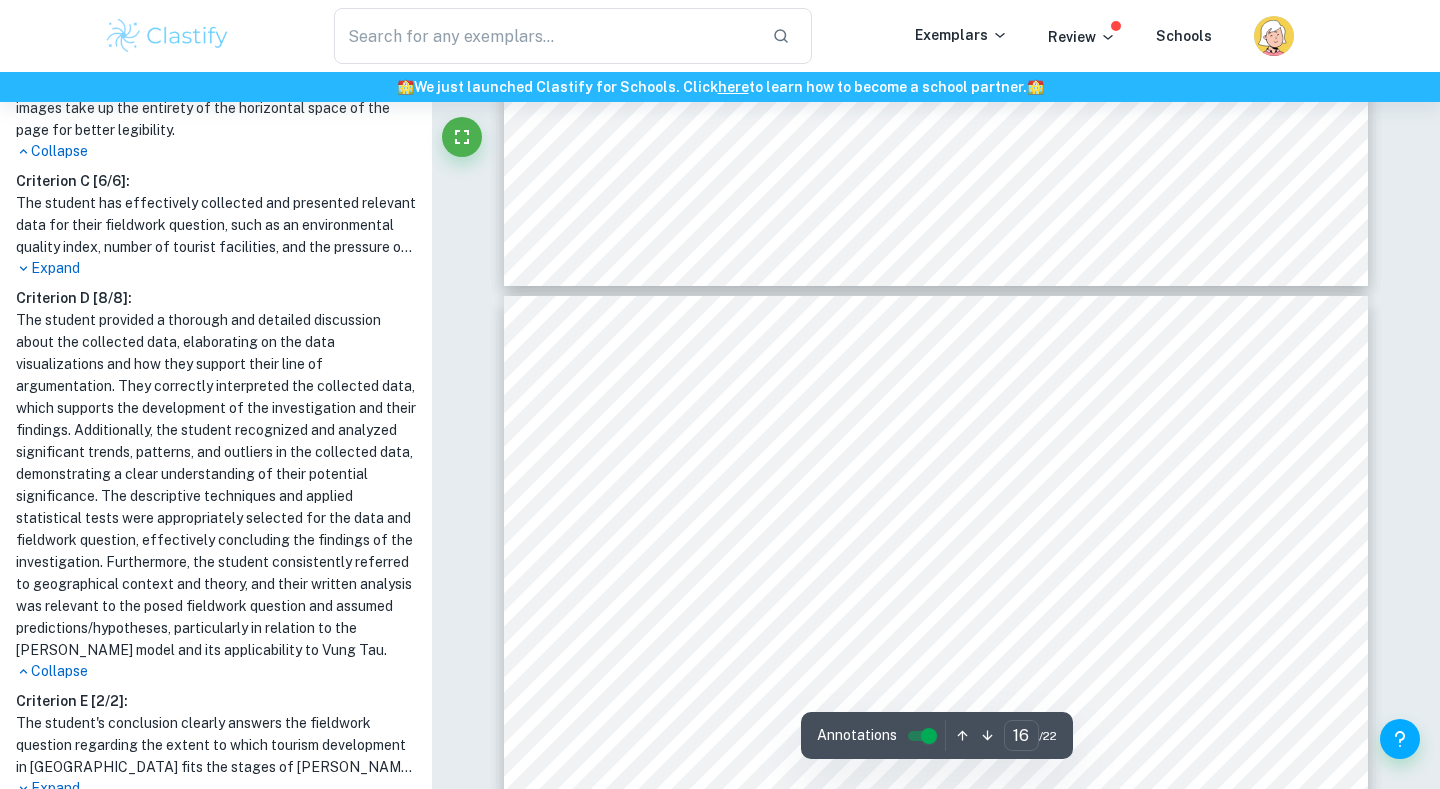 scroll, scrollTop: 17499, scrollLeft: 0, axis: vertical 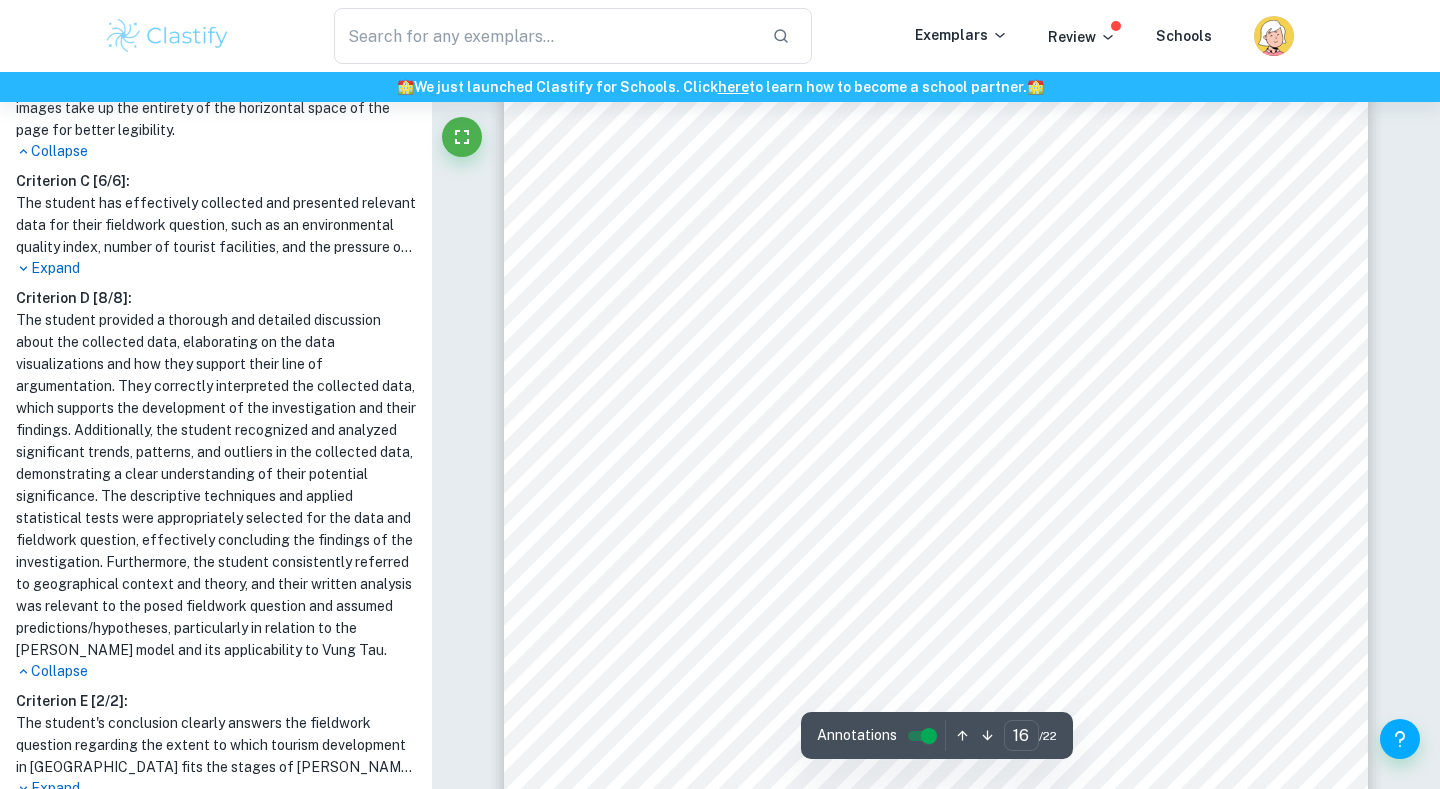 click on "16 suggesting that the majority of Back Beach lies under the consolidation since it proves that the perception of the transect was of high quality. Figure 11   illustrates the correlation between the E.Q.I and the number of people along the 3km transect. The general trend, evident through the trendlines, outlines that as the distance along the transect increases, the E.Q.I decreases, while the number of people increases. A two-tailed t-test was conducted to calculate the p-value and identify the correlation between the E.Q.I and the number of people   (Appendix A) . The p-value of 0.00006 determined that there was a significant statistical correlation between the two variables since the p-value was under 0.0001 (<T-Test Calculator.=). Confirming, statistically, that along (A) and (B), the number of people remains low, allowing the management of the areas, illustrating the late development and early consolidation" at bounding box center [936, 242] 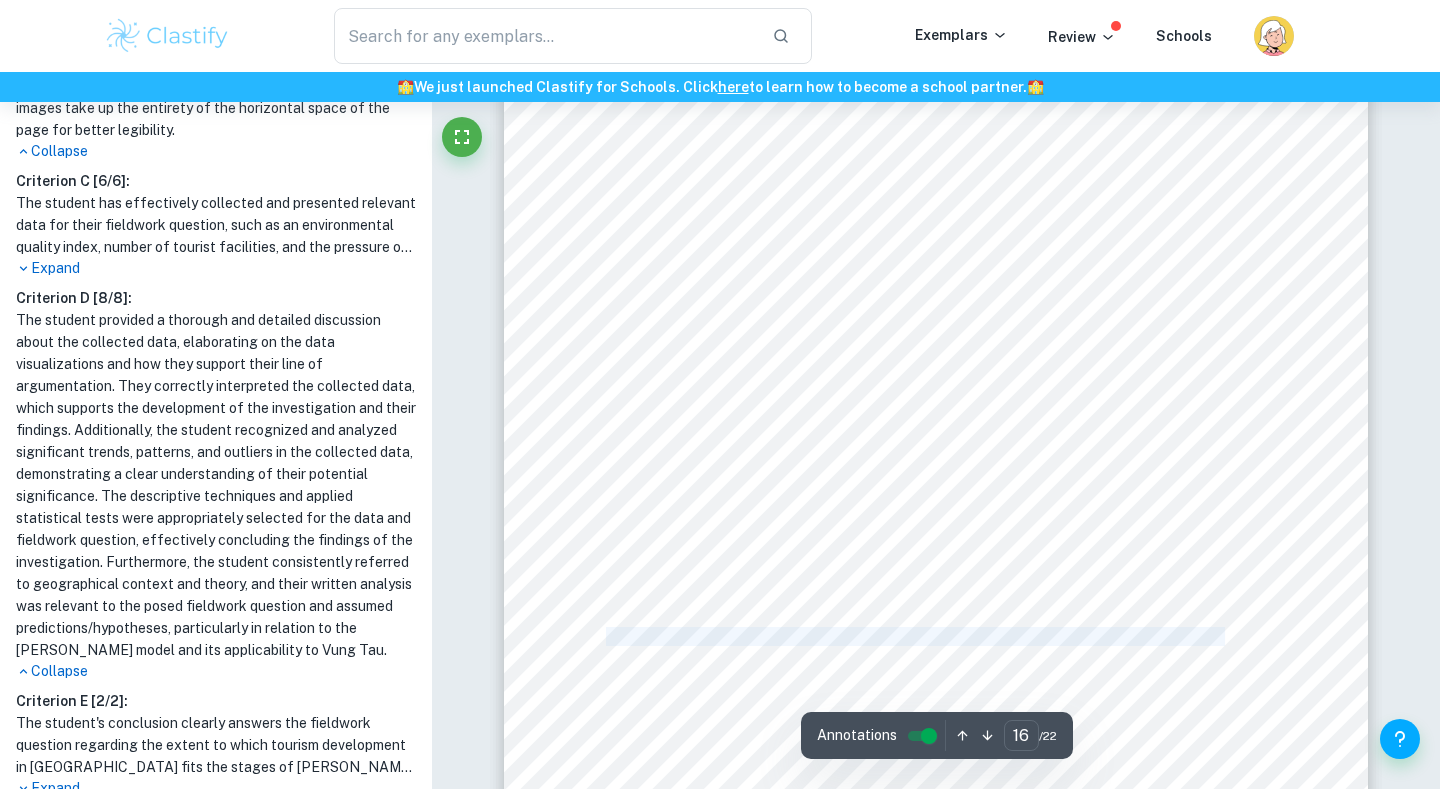 click on "16 suggesting that the majority of Back Beach lies under the consolidation since it proves that the perception of the transect was of high quality. Figure 11   illustrates the correlation between the E.Q.I and the number of people along the 3km transect. The general trend, evident through the trendlines, outlines that as the distance along the transect increases, the E.Q.I decreases, while the number of people increases. A two-tailed t-test was conducted to calculate the p-value and identify the correlation between the E.Q.I and the number of people   (Appendix A) . The p-value of 0.00006 determined that there was a significant statistical correlation between the two variables since the p-value was under 0.0001 (<T-Test Calculator.=). Confirming, statistically, that along (A) and (B), the number of people remains low, allowing the management of the areas, illustrating the late development and early consolidation" at bounding box center (936, 242) 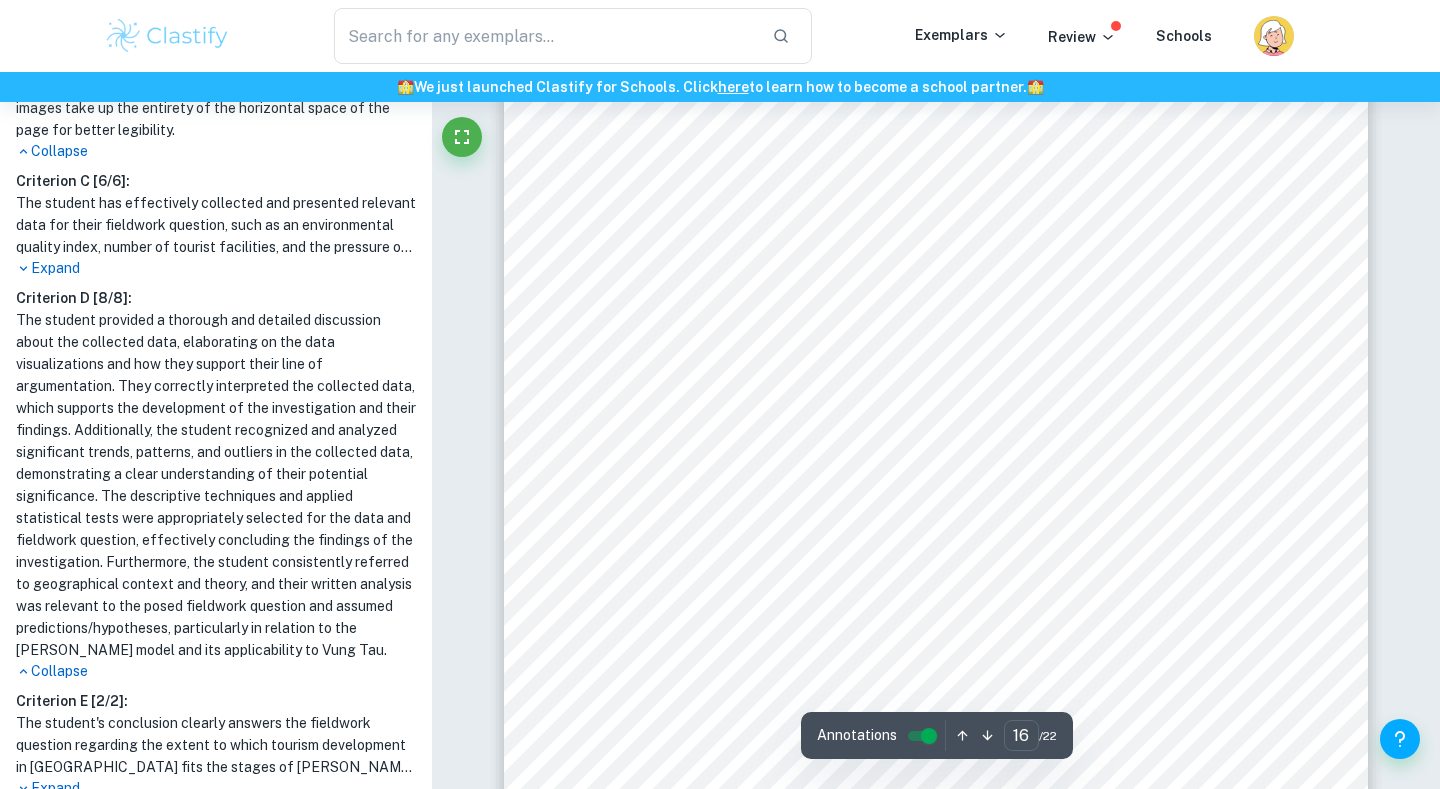 click on "the correlation between the E.Q.I and the number of people" at bounding box center (828, 520) 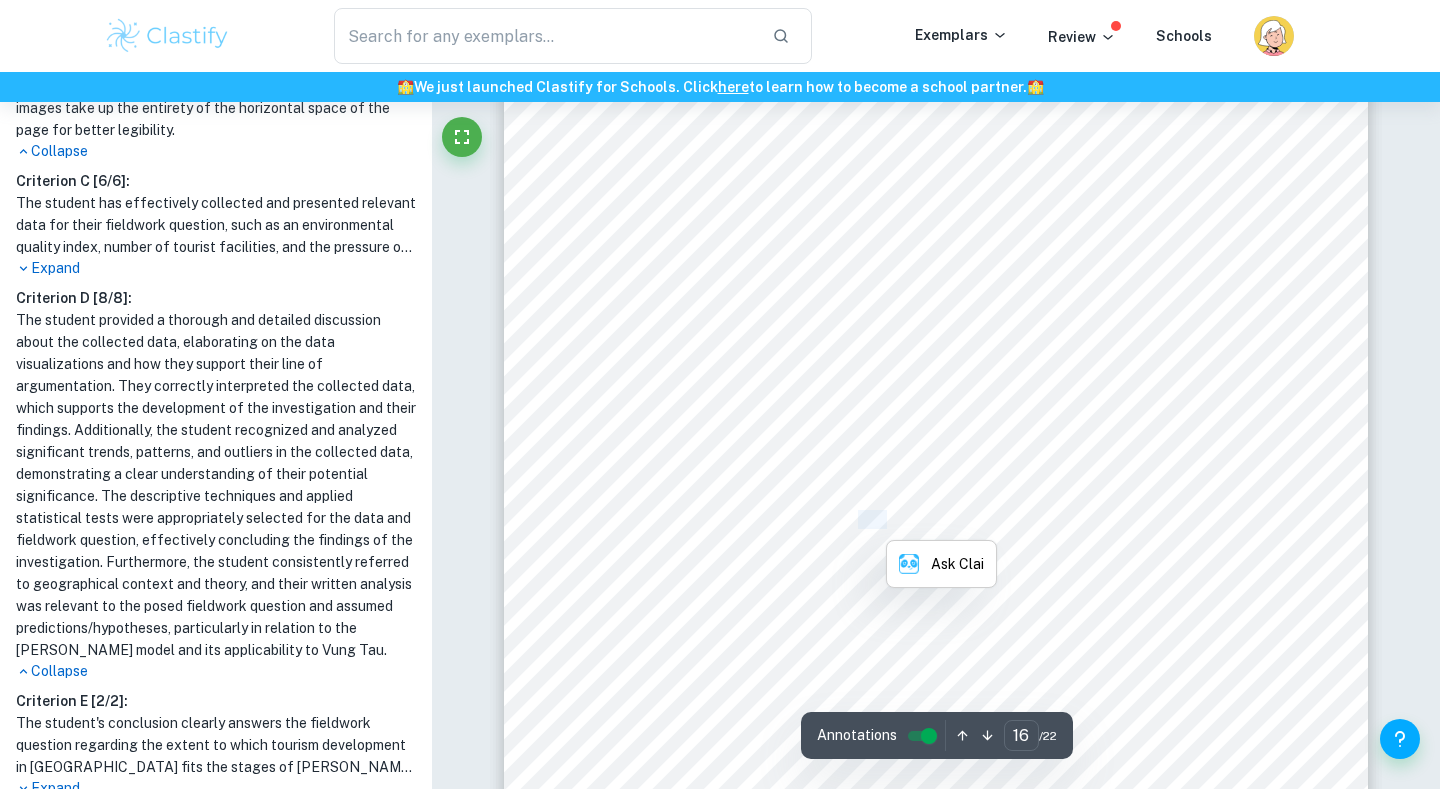 click on "the correlation between the E.Q.I and the number of people" at bounding box center [828, 520] 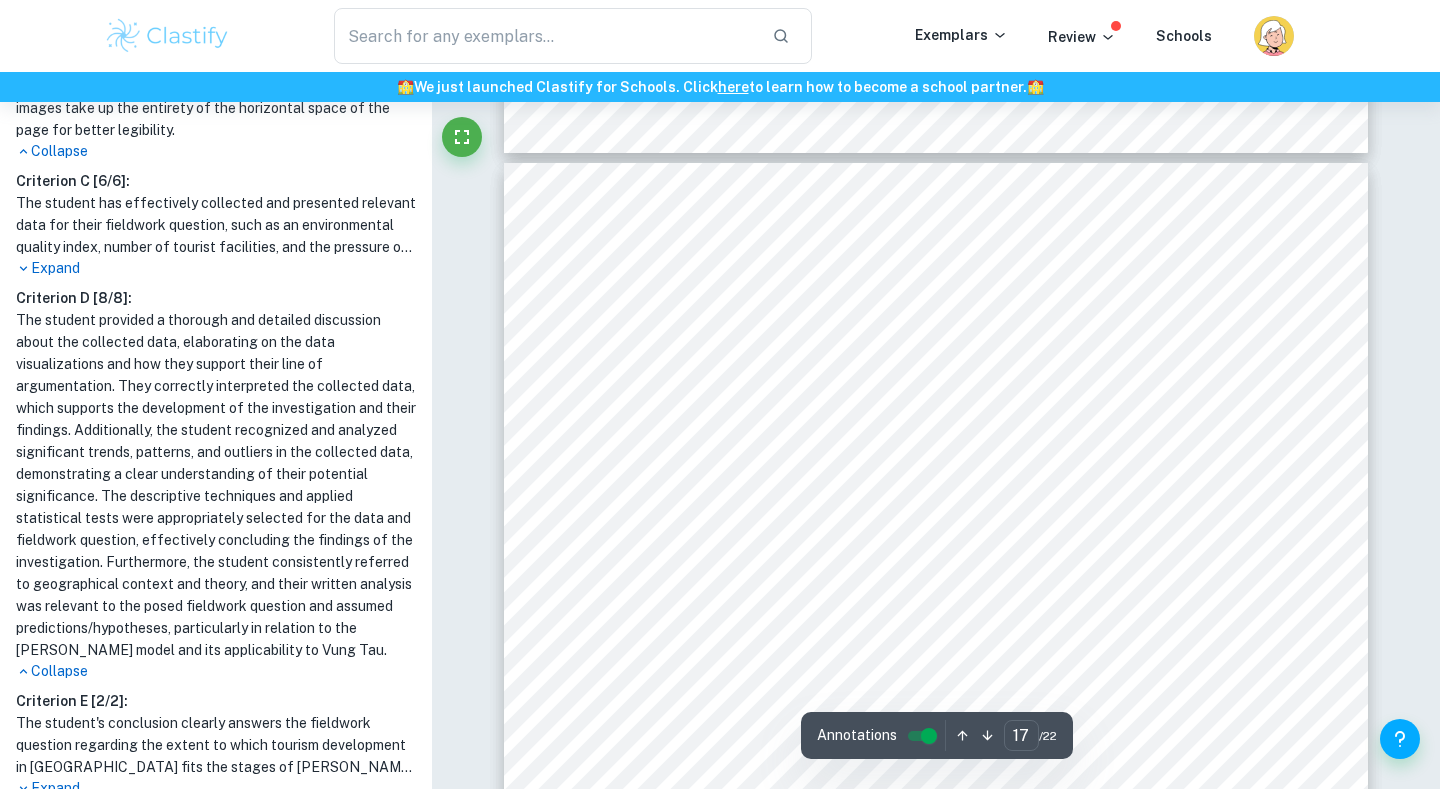 scroll, scrollTop: 18154, scrollLeft: 0, axis: vertical 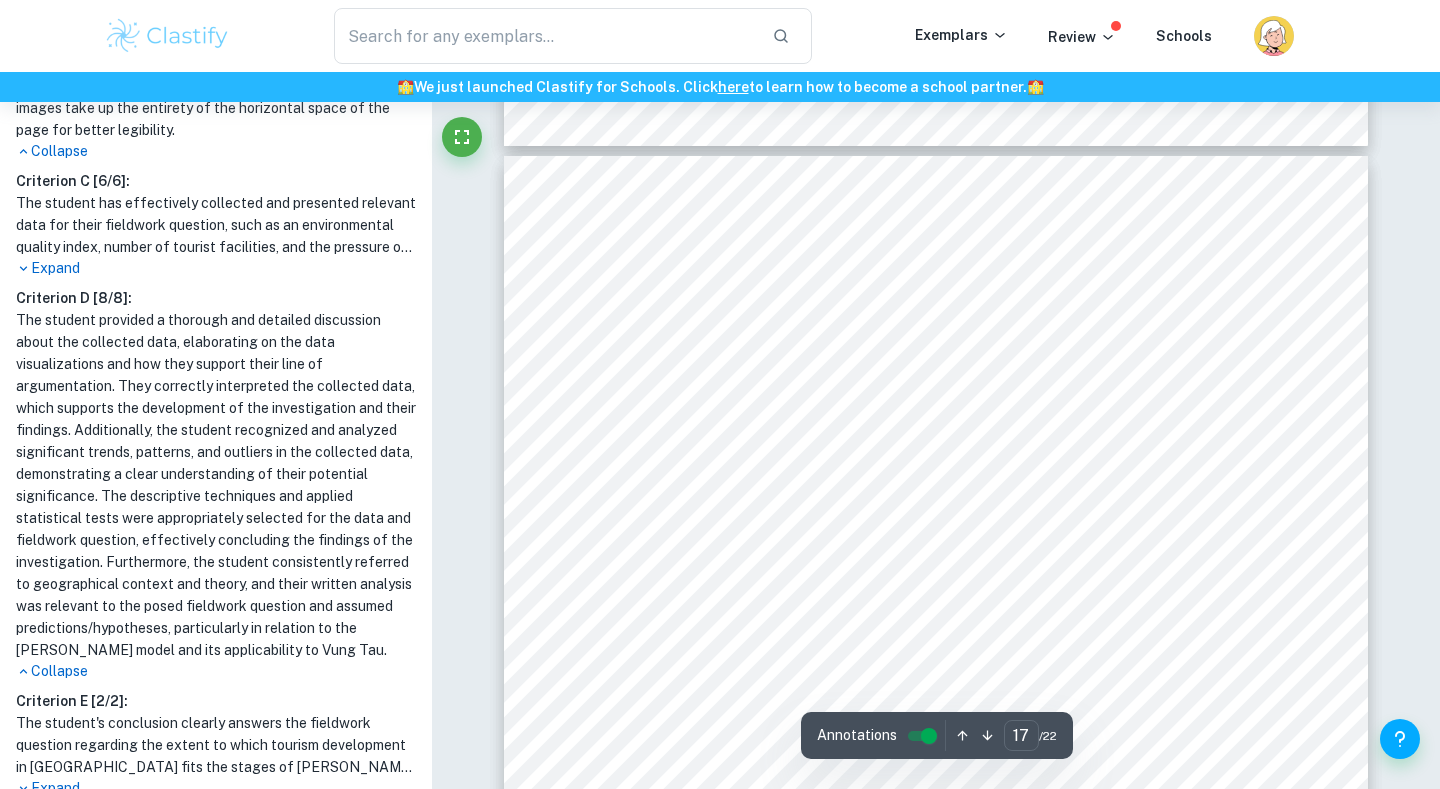 click on "17 stages of Butler9s model. However, along (C), the frequency of people is higher. Therefore managing the carrying capacities remains difficult for the government since the ownership of (C) has not been delegated. This suggests the start of the stagnation stage of Butler9s model as the quality of infrastructure and the environment begin to deteriorate. Conclusion Although the hypothesis expresses how Vung Tau lies in the consolidation stage, it was inconsiderate in identifying the different stages of Butler9s Model that Back Beach fits into based on the transect. Along the transect of [GEOGRAPHIC_DATA], different stages of the Butler9s Model are showcased to a significant extent. Even though the overgrown vegetation of (A) suggests the stagnation stage of Butler9s model, there is more definitive evidence that (A) fits into the development stage. The rise of new infrastructure and tourist facilities is increasing the local contribution and income, while the priority on waste management is" at bounding box center (936, 715) 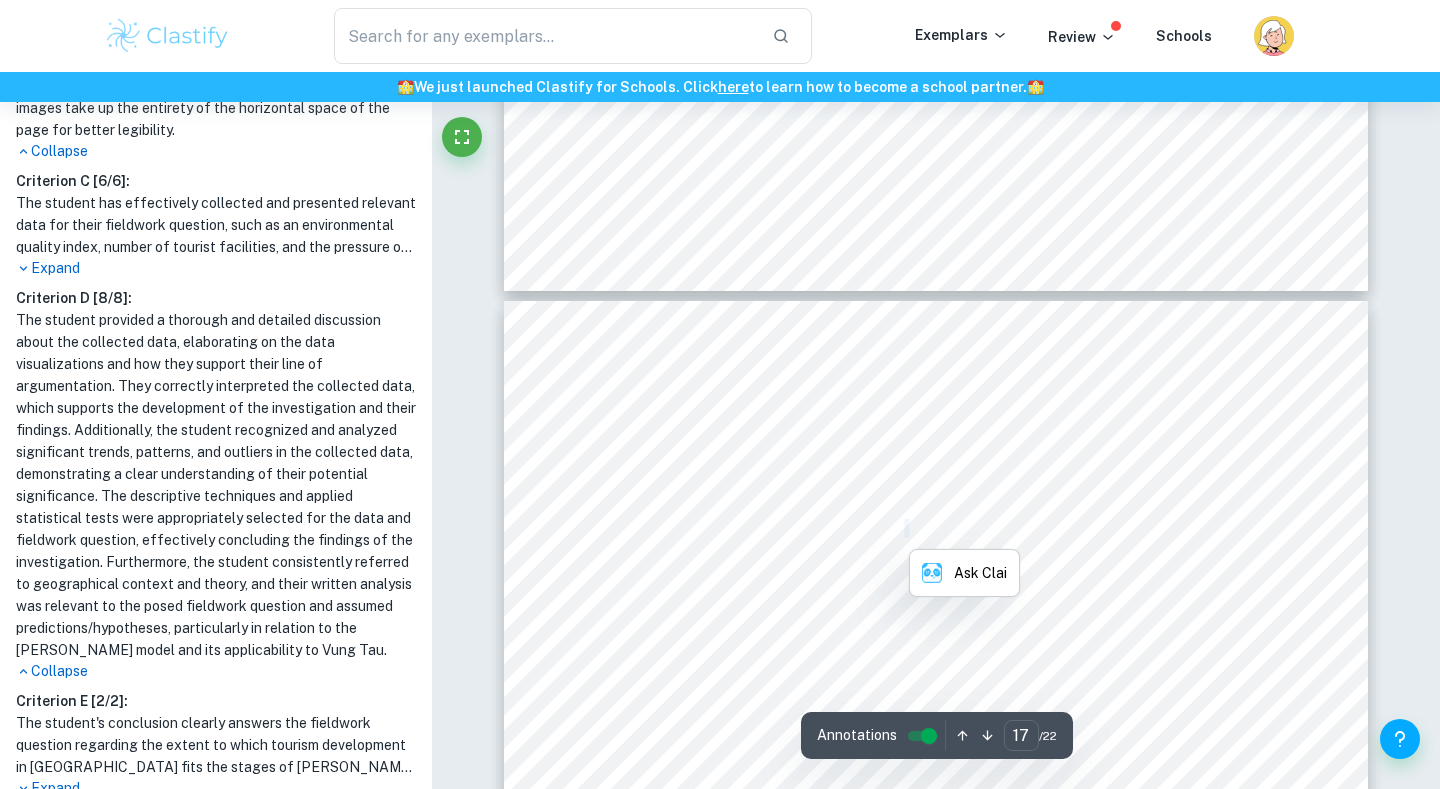type on "16" 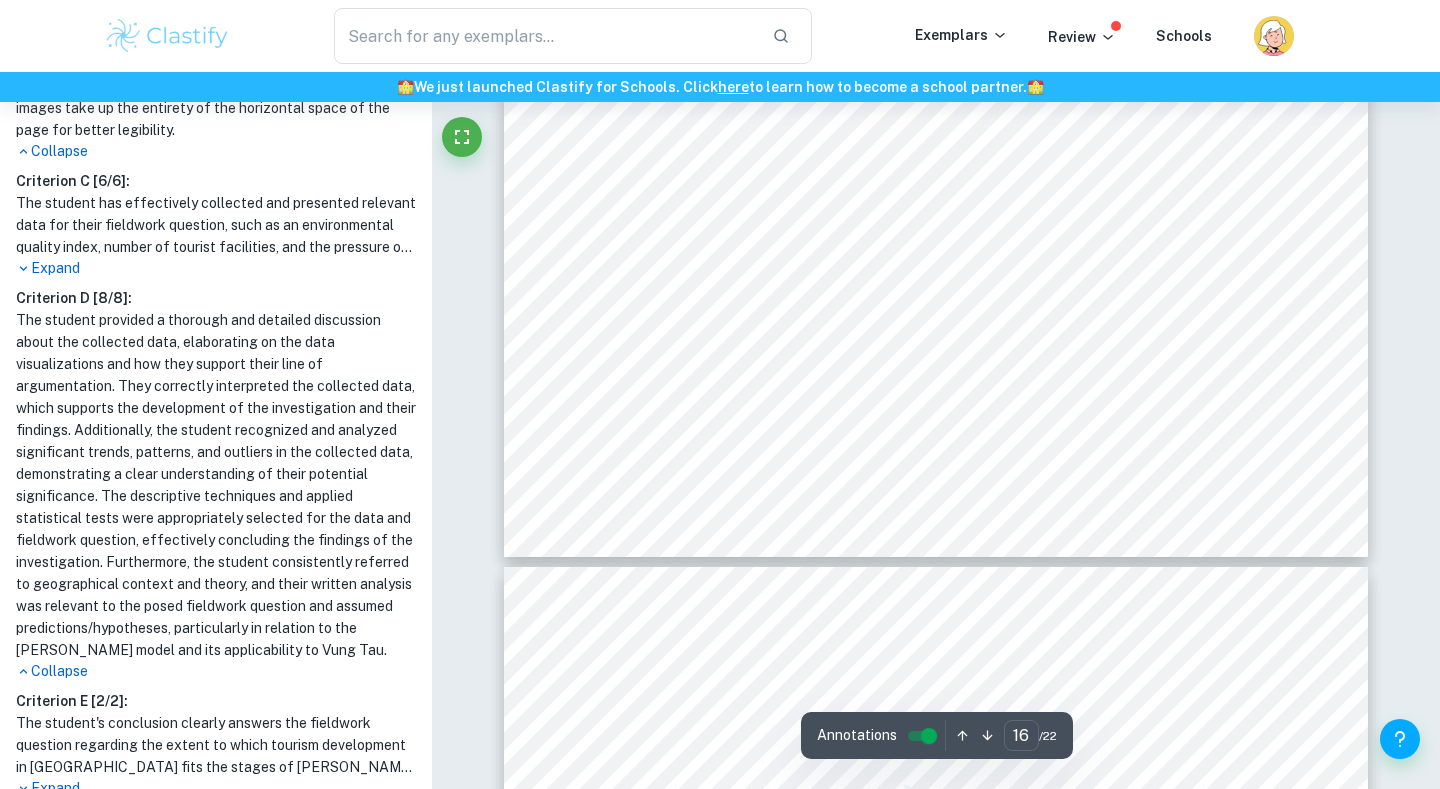 scroll, scrollTop: 17740, scrollLeft: 0, axis: vertical 